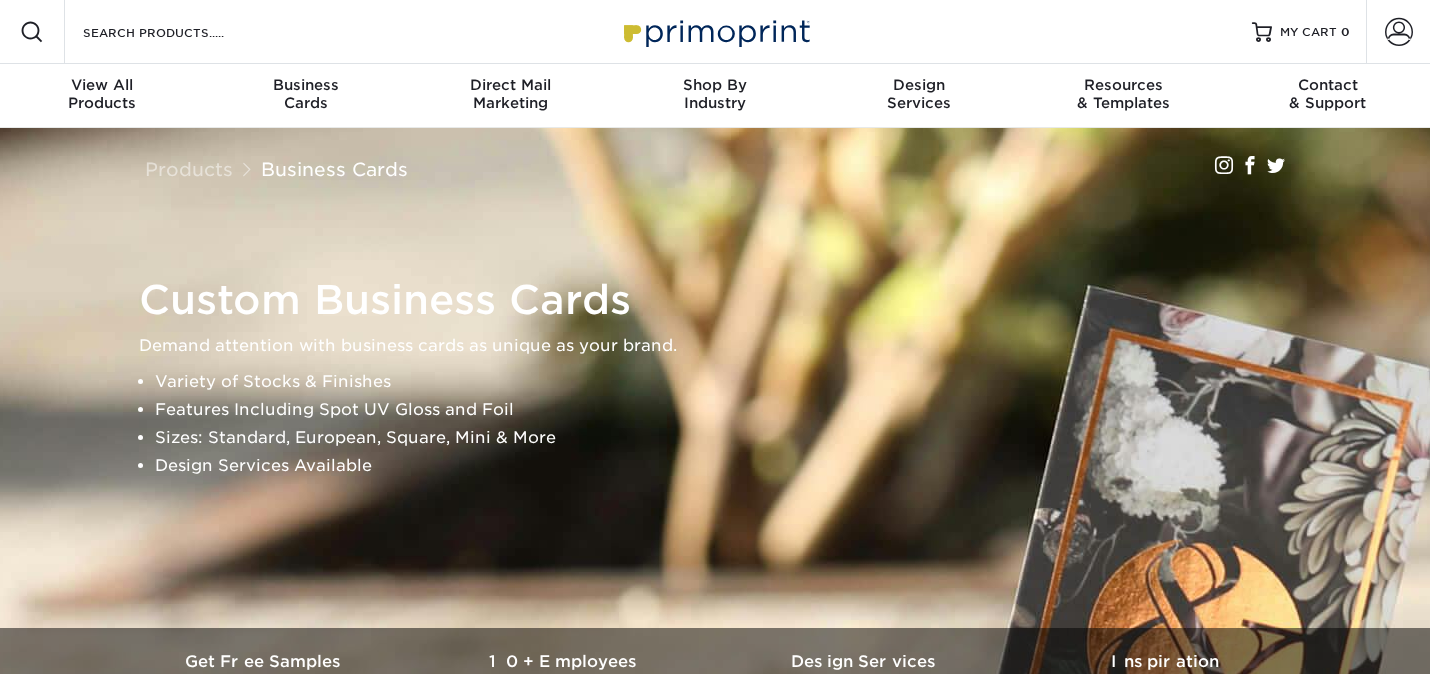 scroll, scrollTop: 0, scrollLeft: 0, axis: both 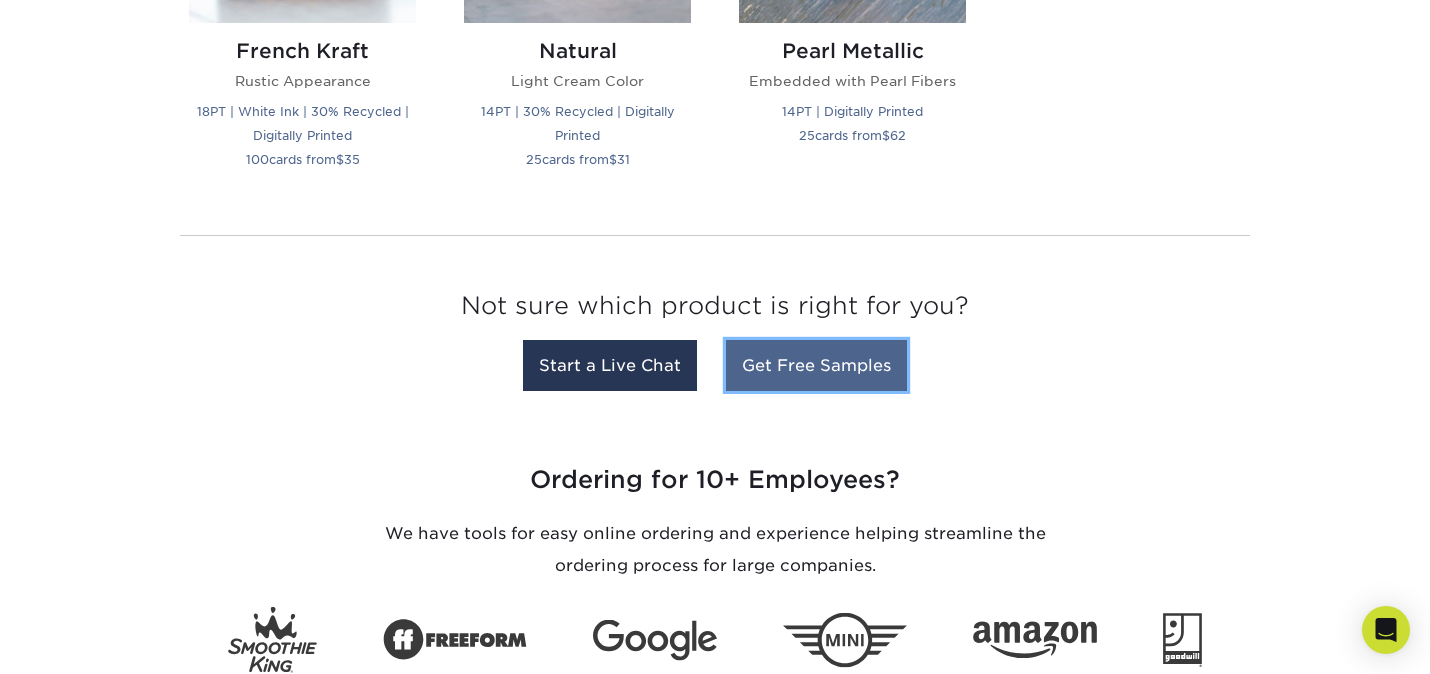 click on "Get Free Samples" at bounding box center [816, 365] 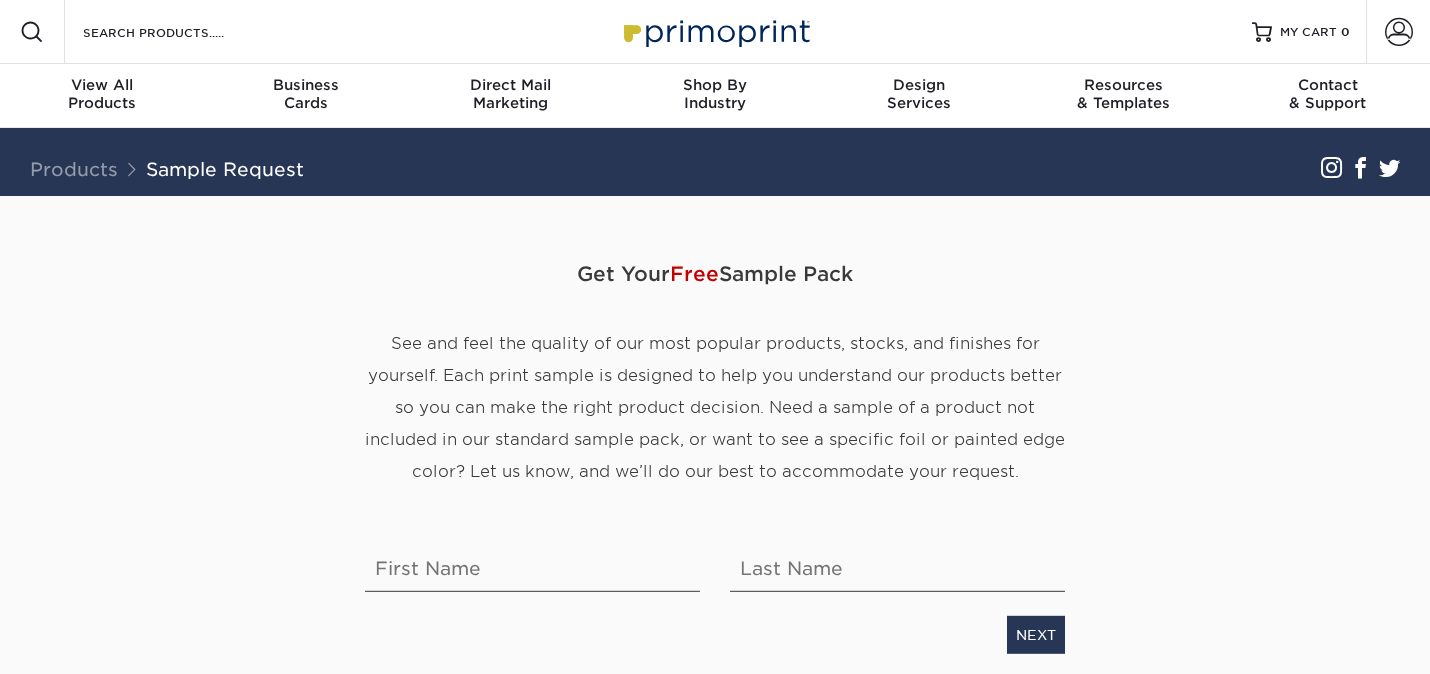 scroll, scrollTop: 0, scrollLeft: 0, axis: both 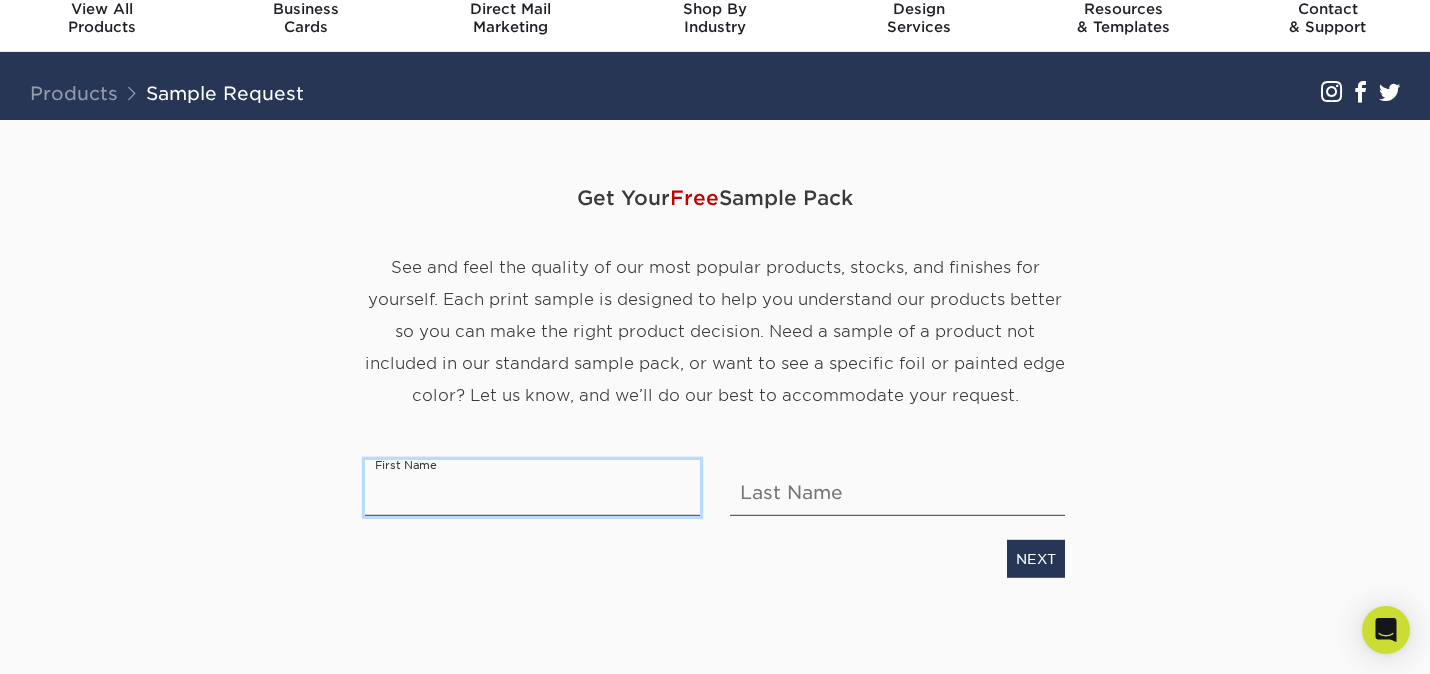 click at bounding box center [532, 488] 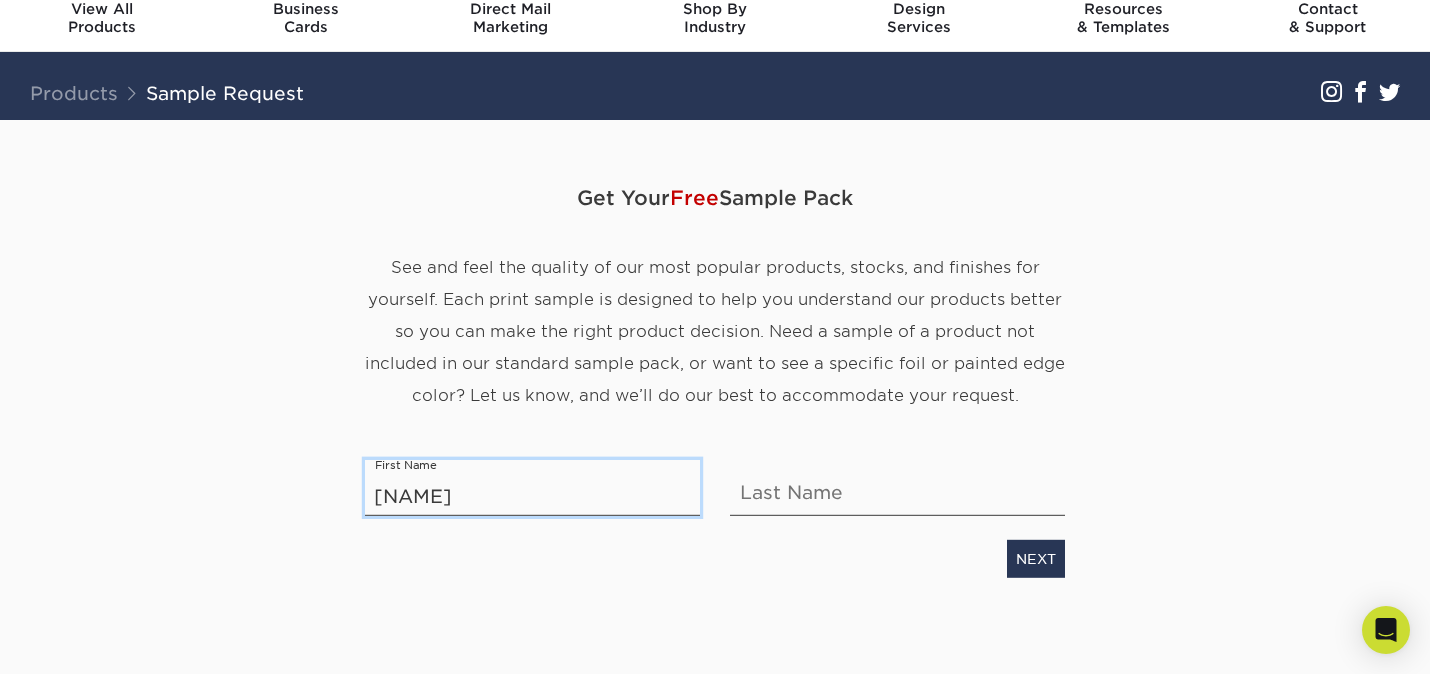 type on "[NAME]" 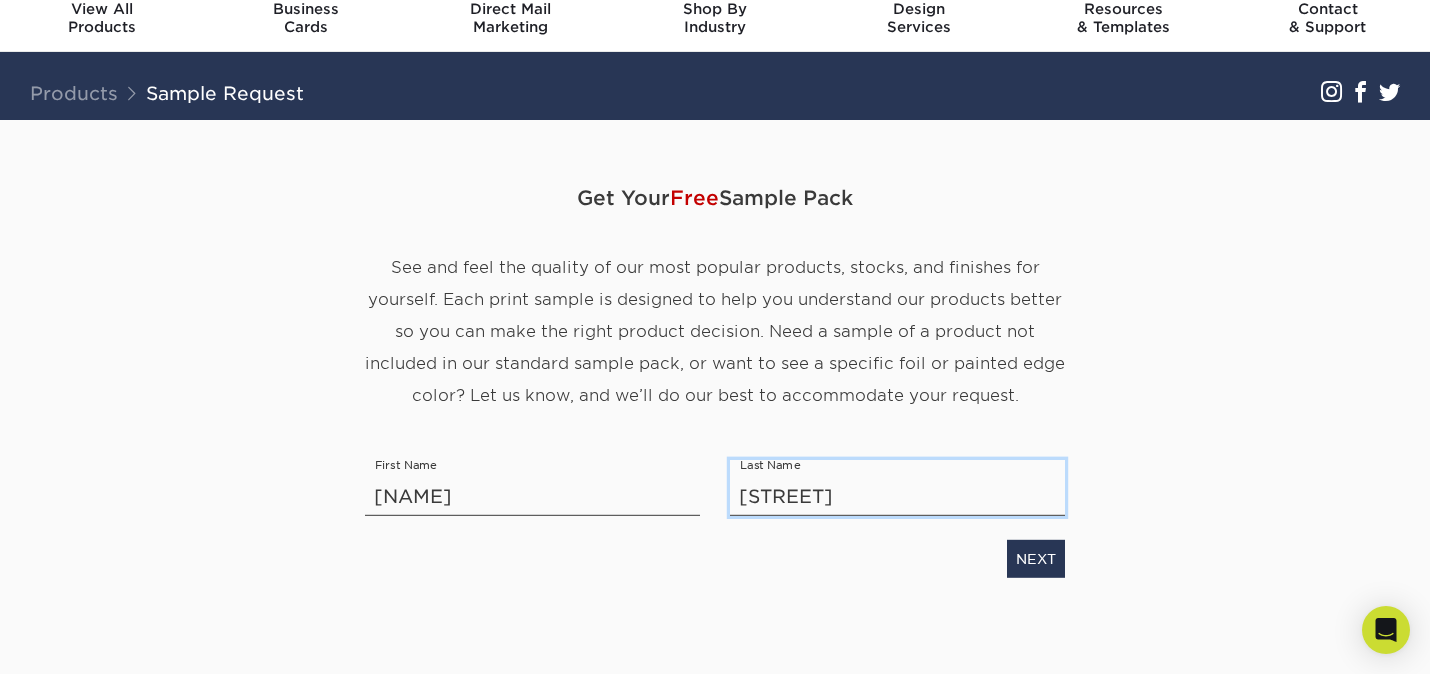 click on "[STREET]" at bounding box center (897, 488) 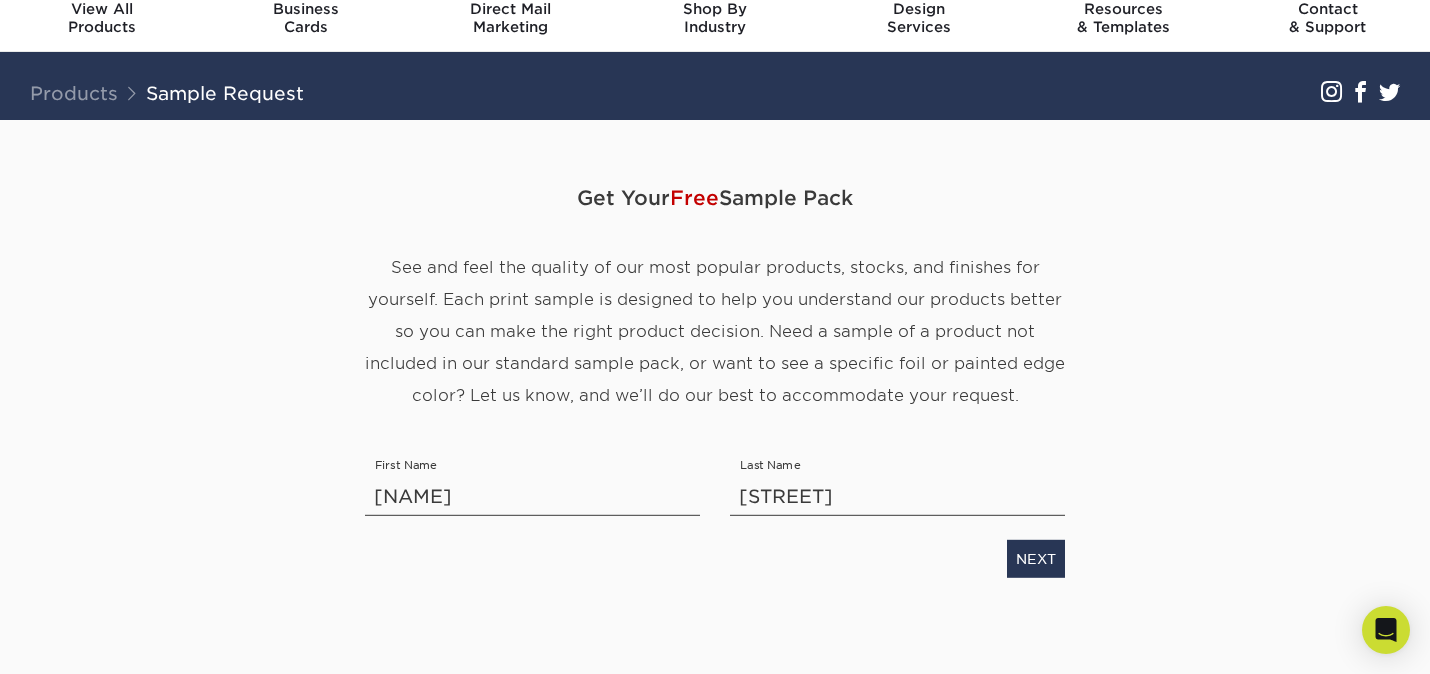 click on "NEXT" at bounding box center (715, 555) 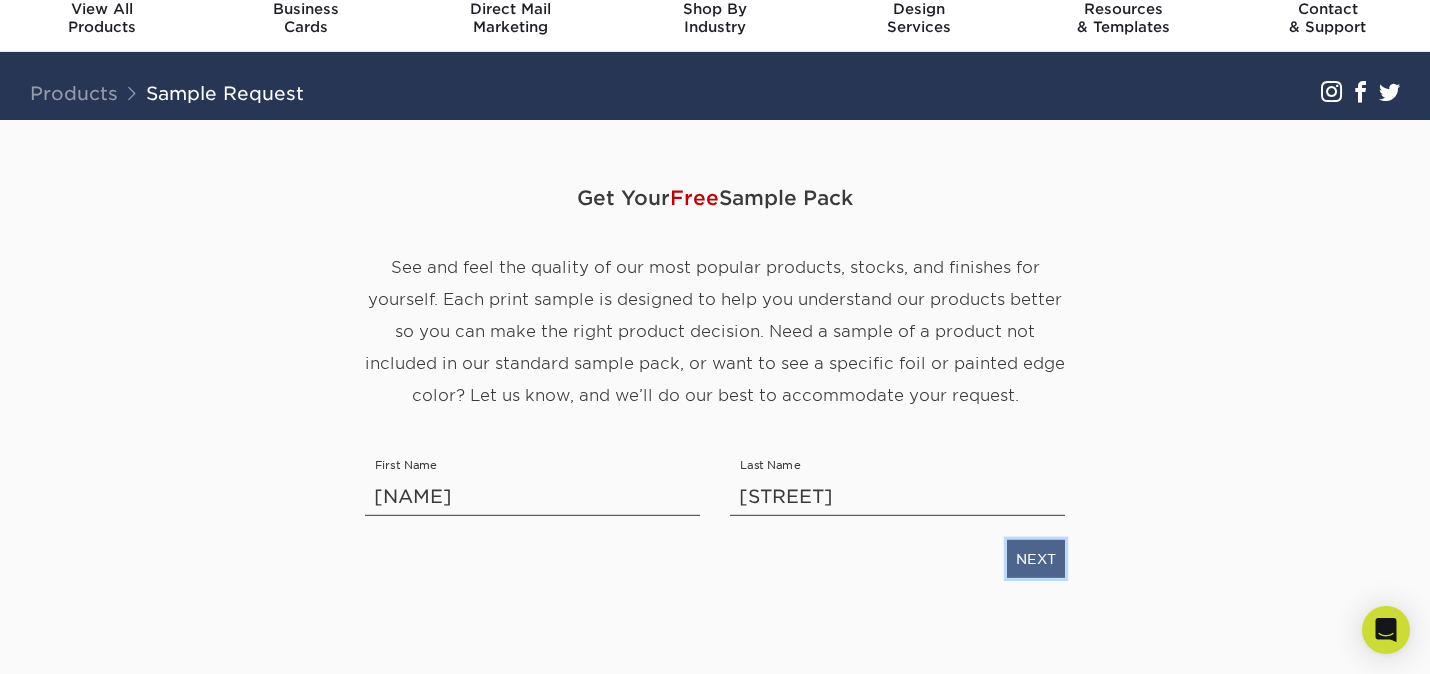 click on "NEXT" at bounding box center (1036, 559) 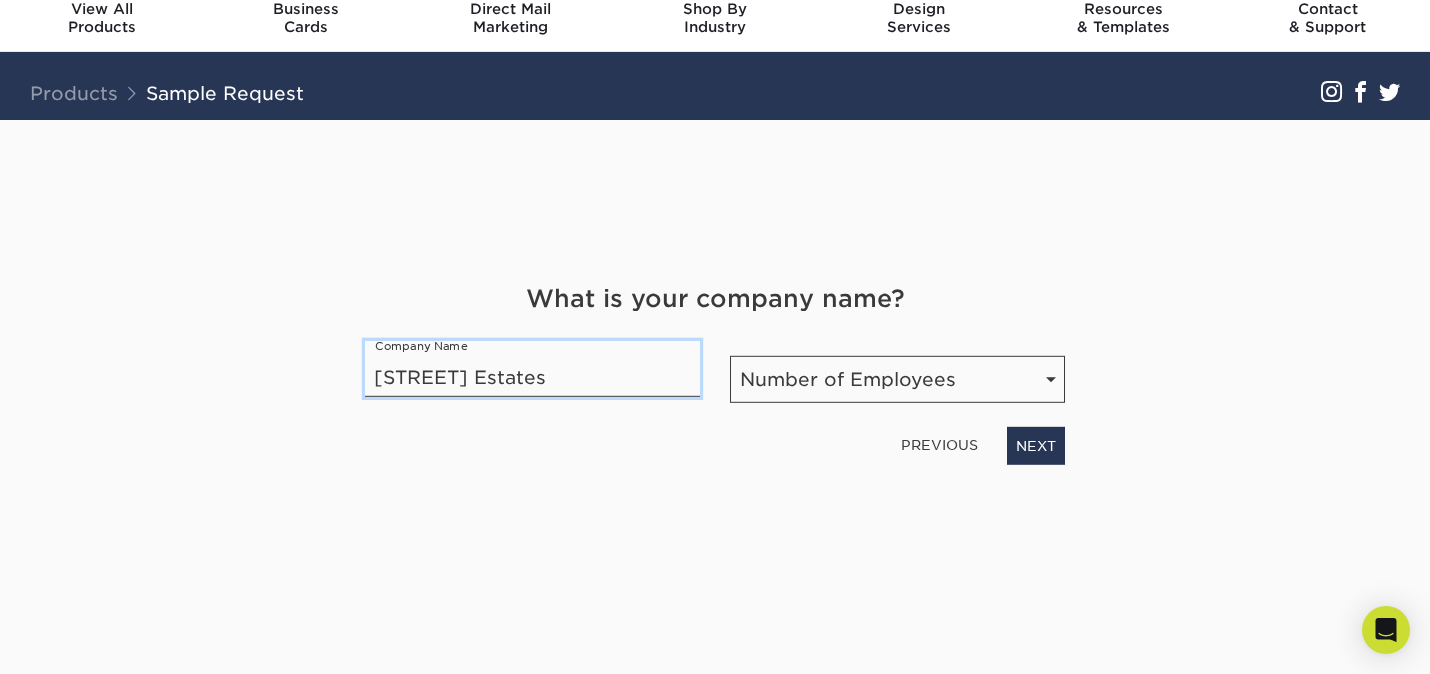 type on "[STREET] Estates" 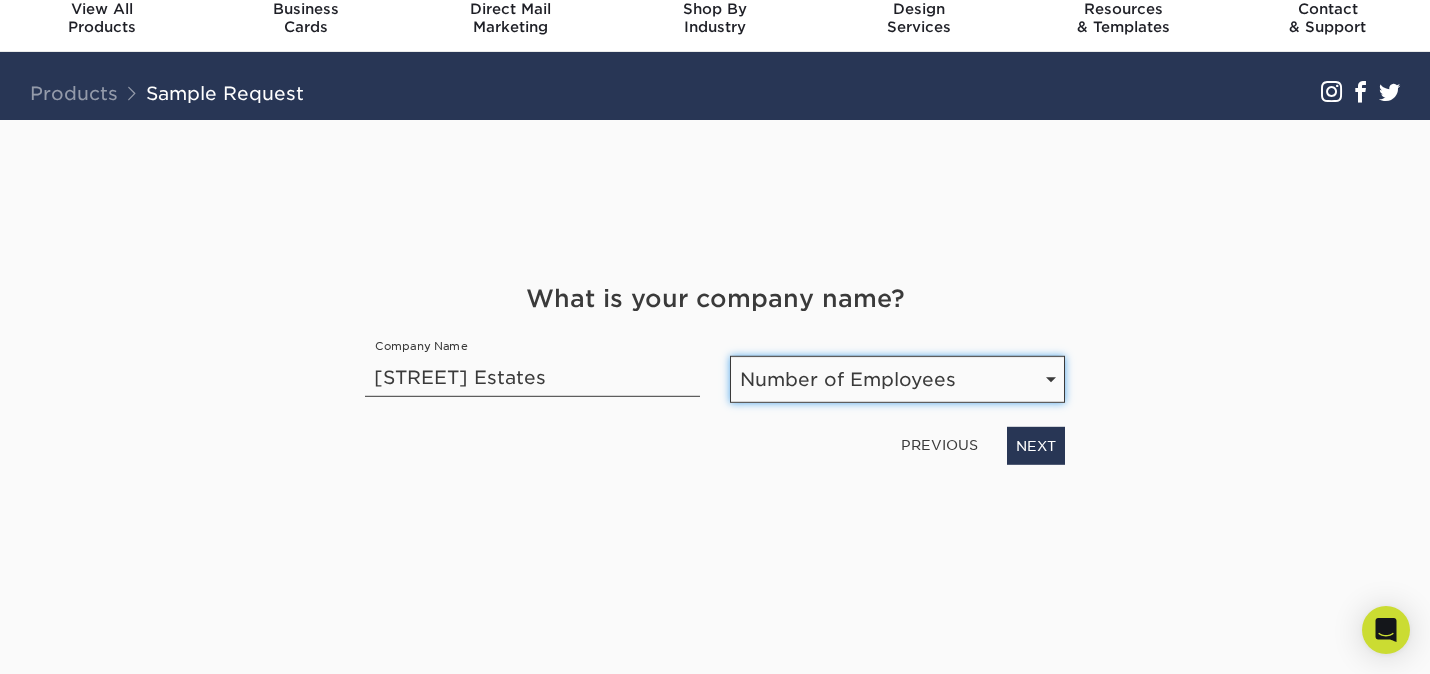 click on "Number of Employees
Self-employed
1-10 employees
11-50 employees
51-200 employees
201-500 employees
501-1000 employees
1001-5000 employees
5001-10,000 employees
10,001+ employees" at bounding box center [897, 379] 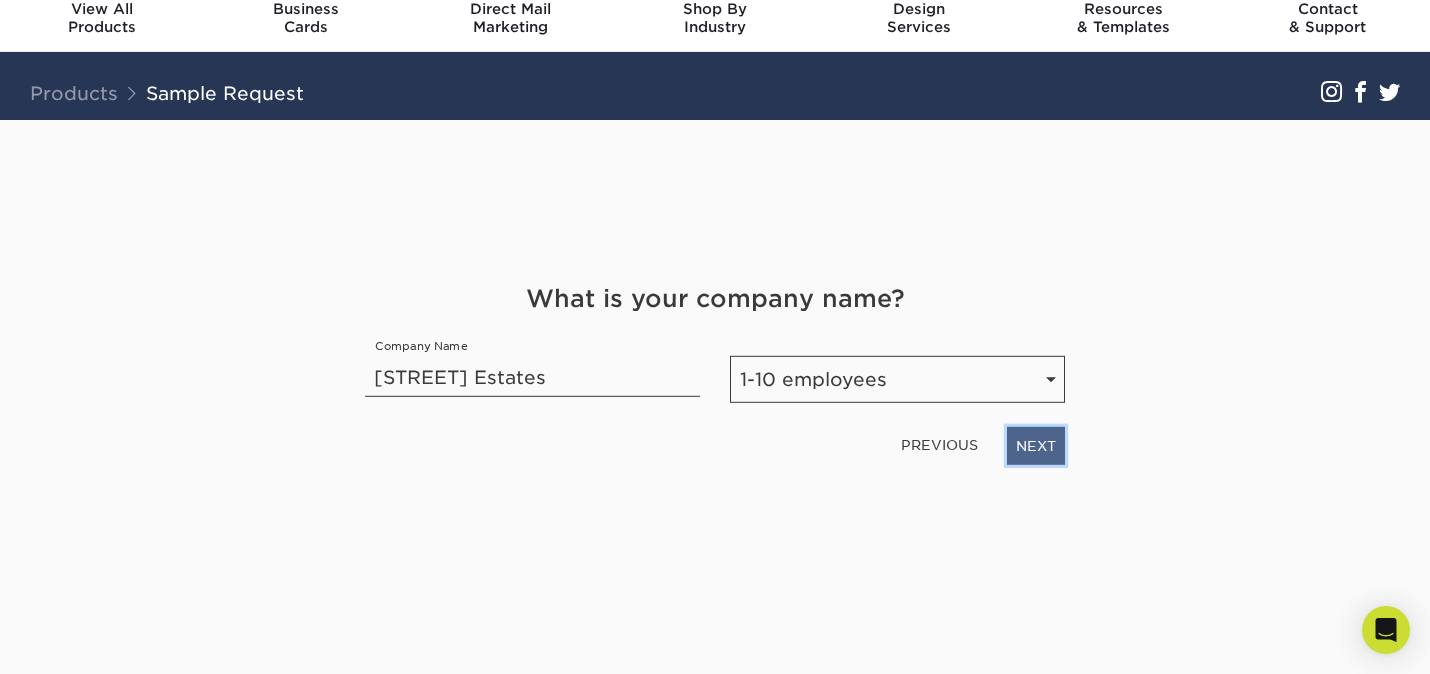 click on "NEXT" at bounding box center [1036, 446] 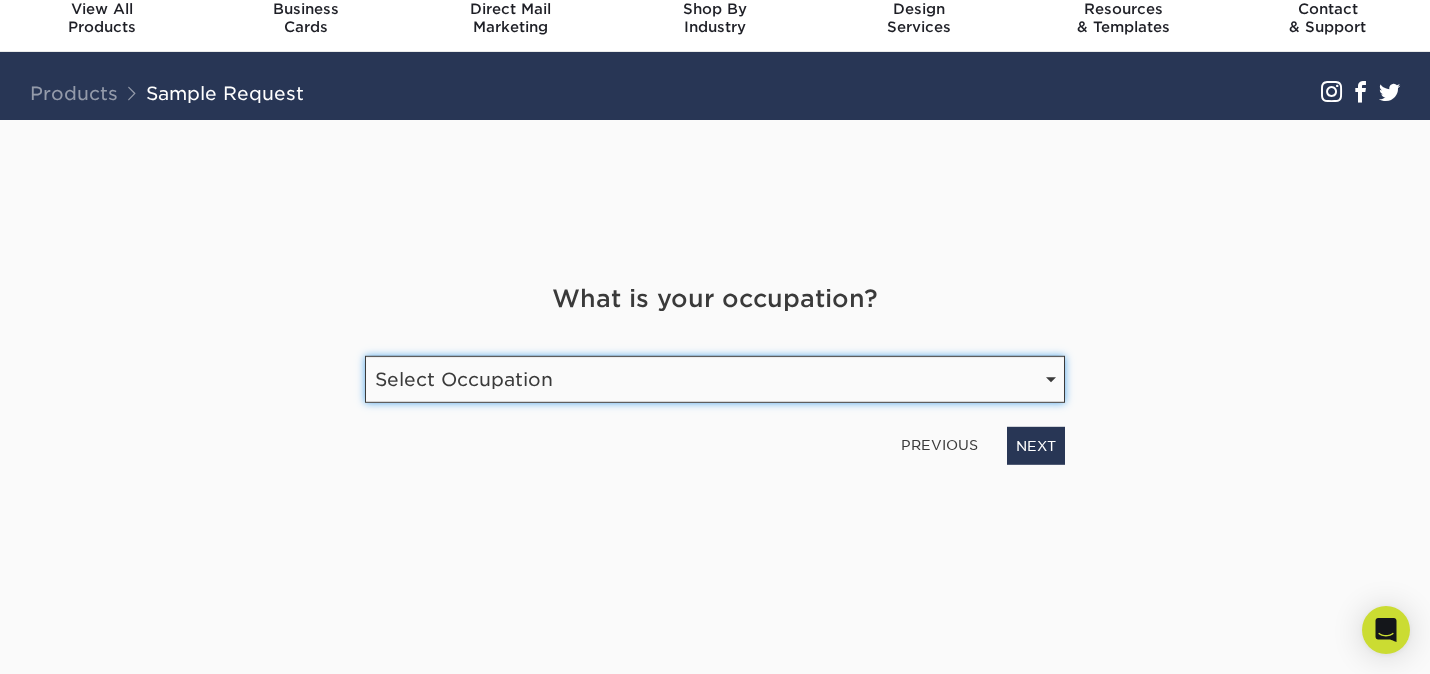click on "Select Occupation
Agency
Automotive
Blogger
Cleaning Services
Construction
Education
Entertainment
Entrepreneur
Etsy Shop Owner
Event / Wedding Planner
Financial Services
Food / Beverage
Franchise
Graphic Designer / Freelance
Health Care
Hospitality
Human Resources
Insurance
Landscaping
Legal
Maintenance
Print" at bounding box center [715, 379] 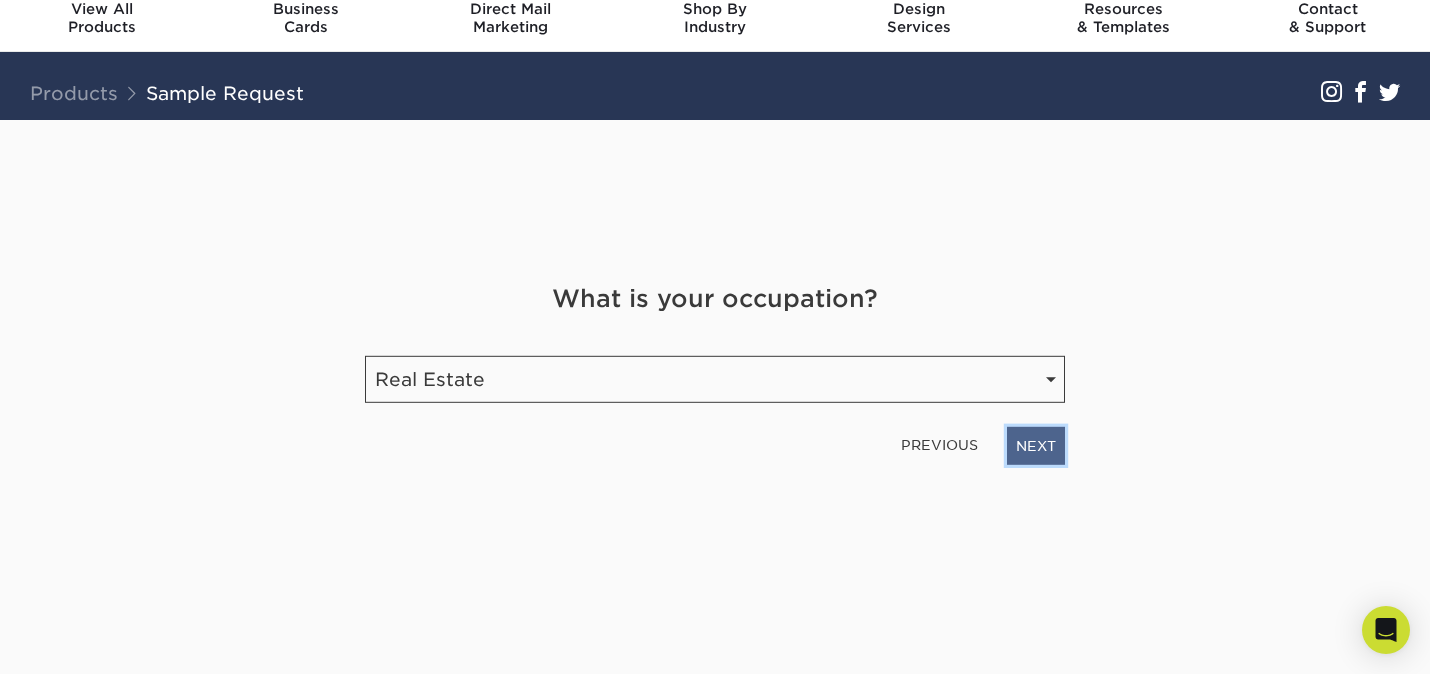 click on "NEXT" at bounding box center (1036, 446) 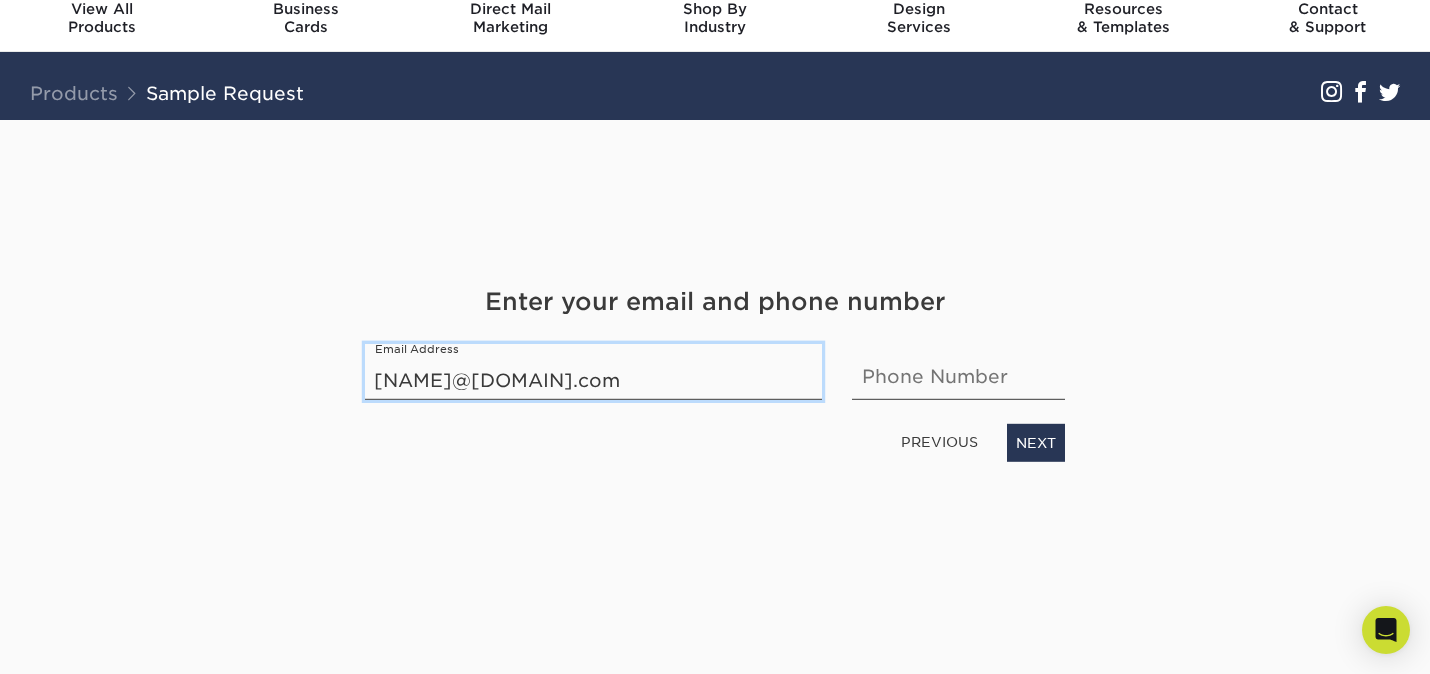 type on "[NAME]@[DOMAIN].com" 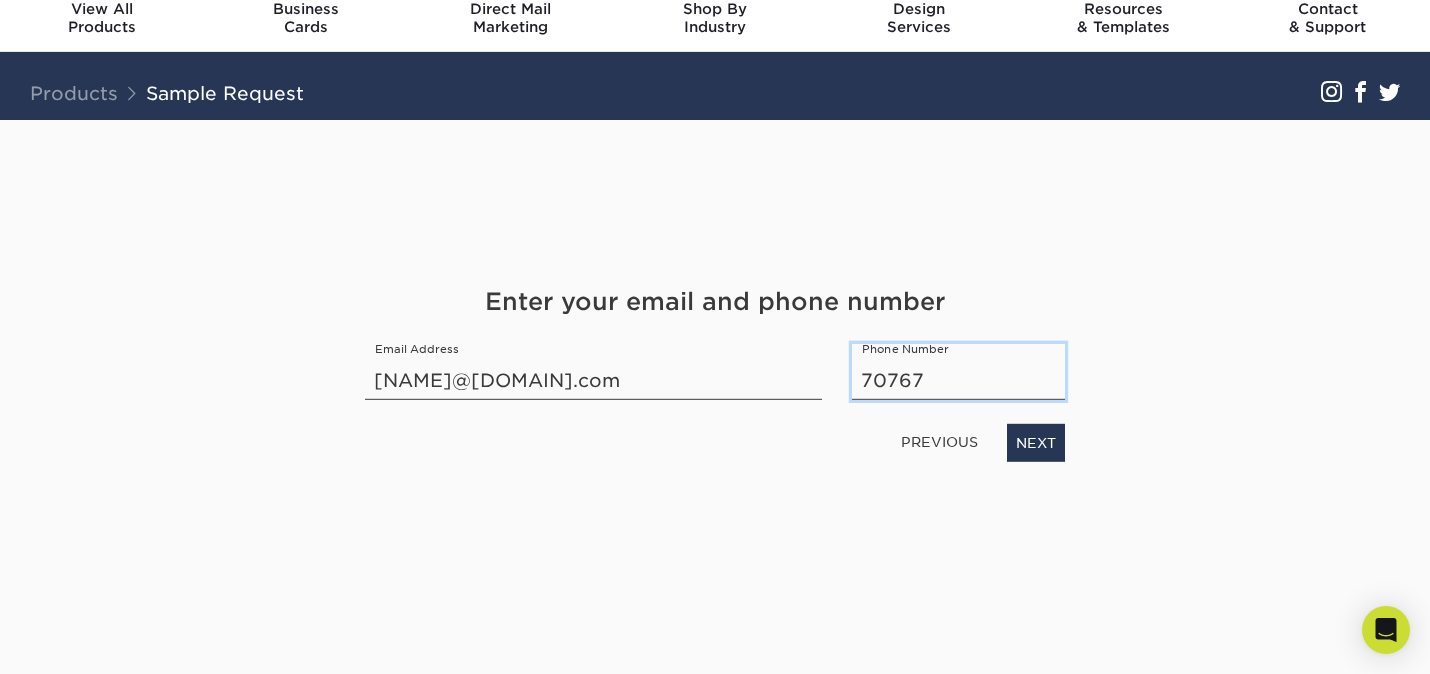 type on "70767" 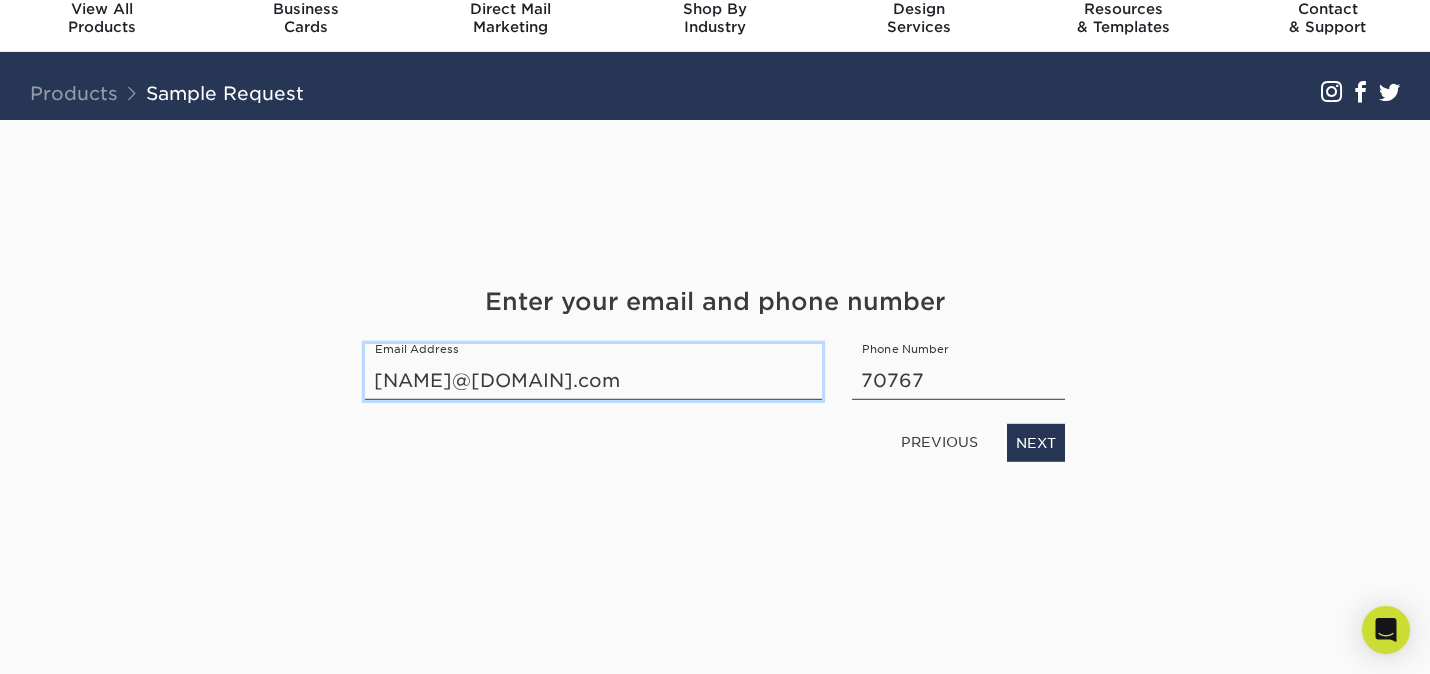 drag, startPoint x: 688, startPoint y: 385, endPoint x: 356, endPoint y: 383, distance: 332.006 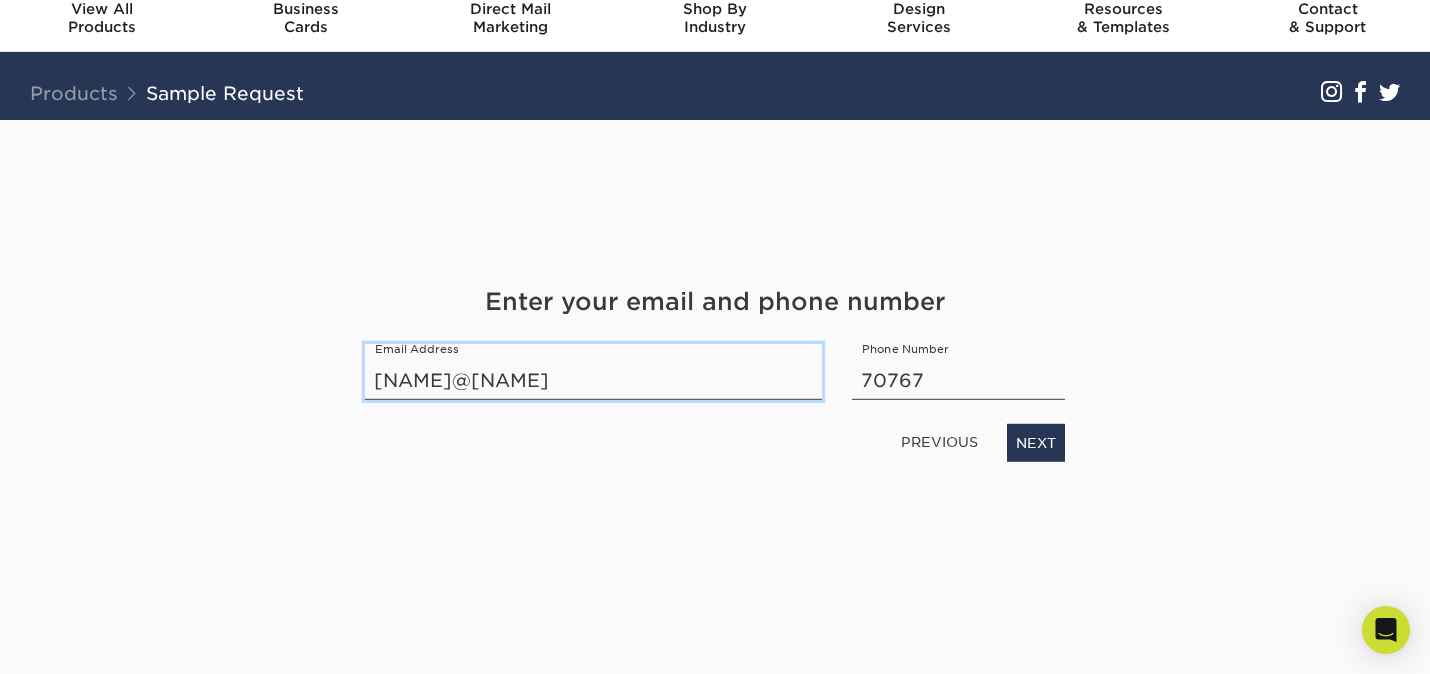 type on "[NAME]@[DOMAIN].com" 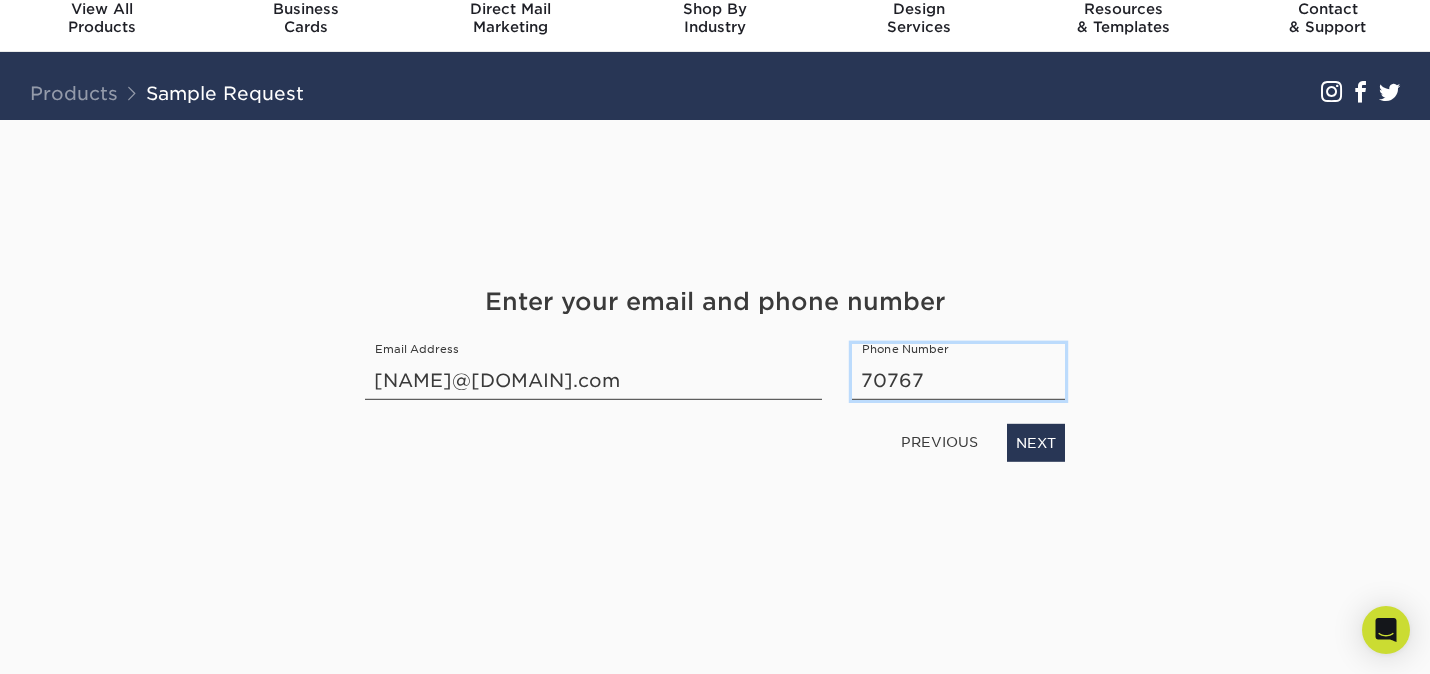click on "70767" at bounding box center (958, 372) 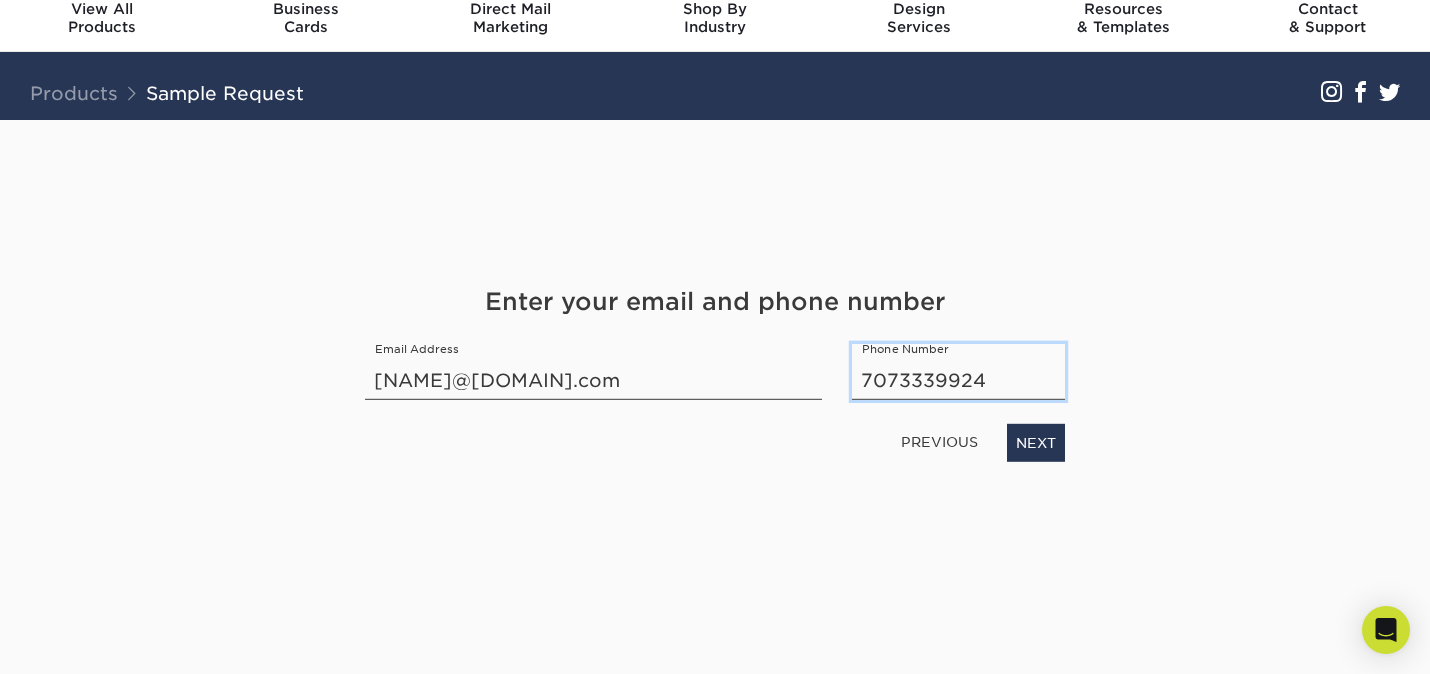 type on "7073339924" 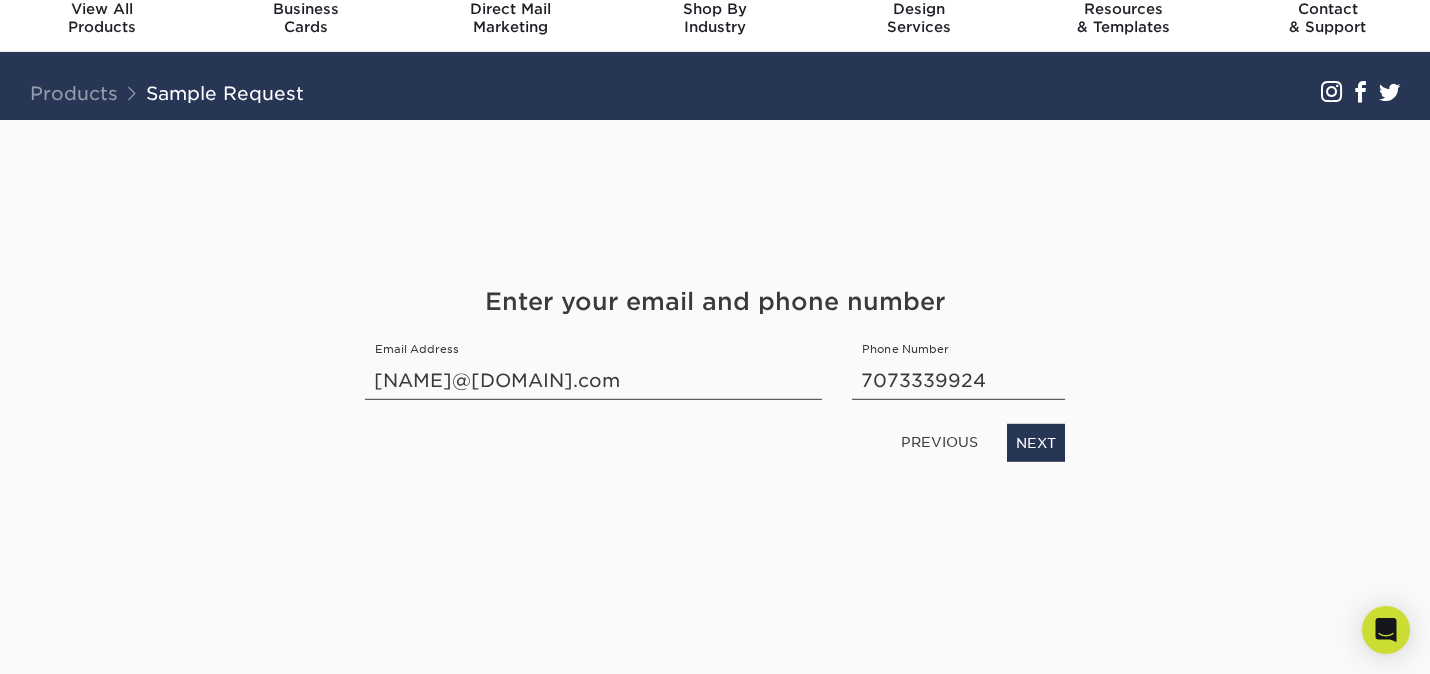 click on "Get Your  Free  Sample Pack
See and feel the quality of our most popular products, stocks, and finishes for yourself. Each print sample is designed to help you understand our products better so you can make the right product decision.
Need a sample of a product not included in our standard sample pack, or want to see a specific foil or painted edge color? Let us know, and we’ll do our best to accommodate your request.
First Name
[NAME]
Last Name
[STREET]
NEXT" at bounding box center (715, 397) 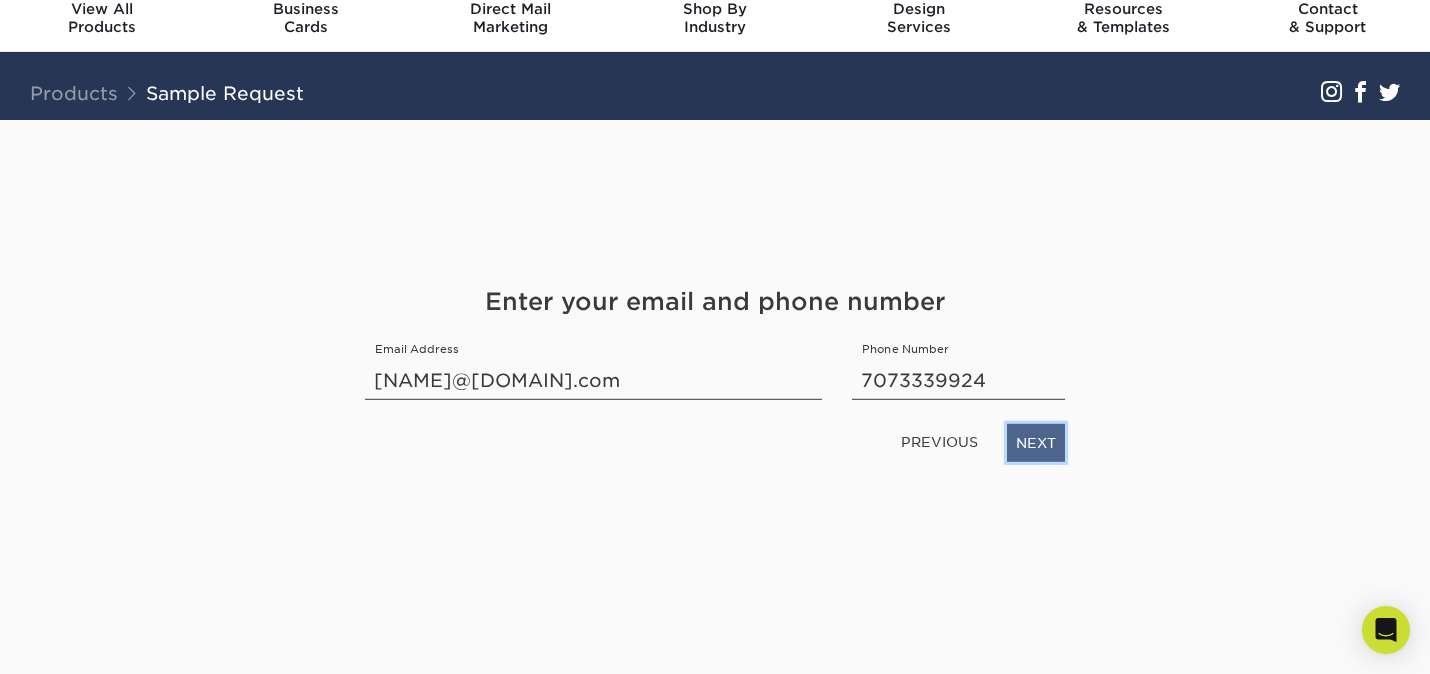 click on "NEXT" at bounding box center (1036, 443) 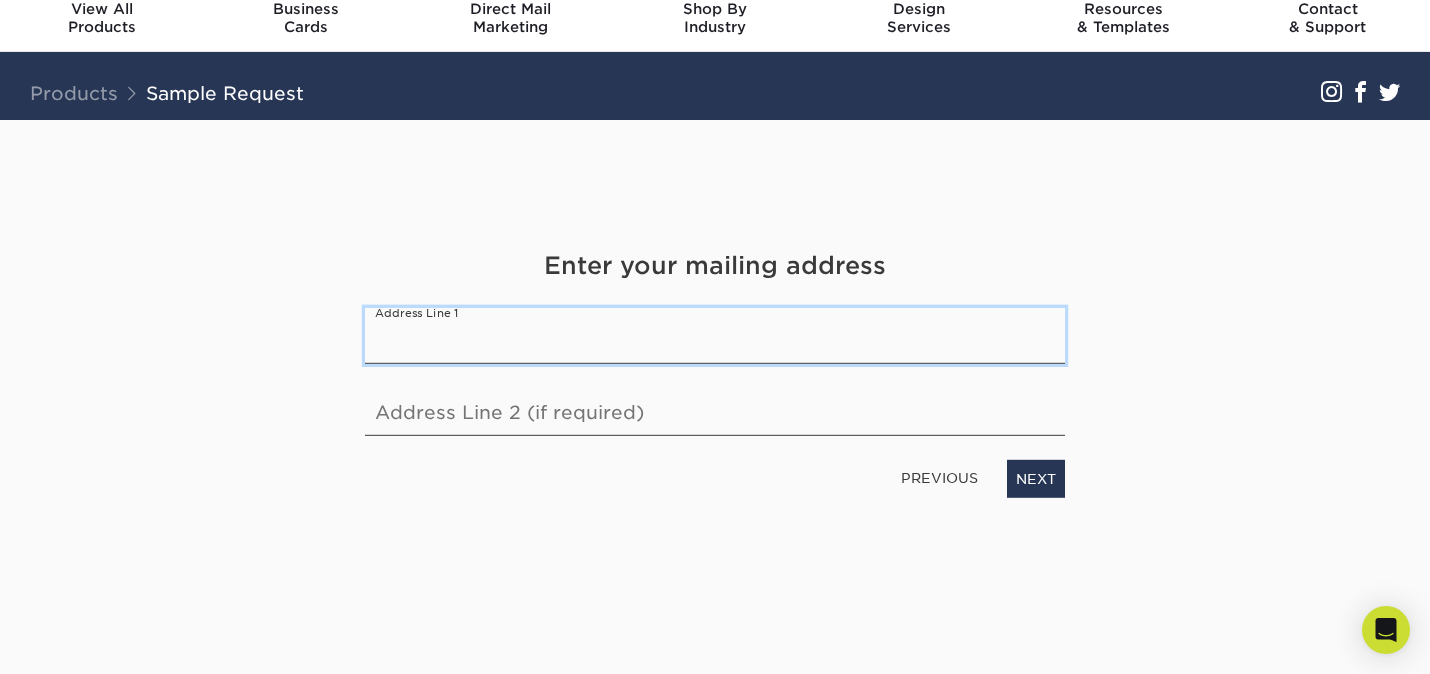 type on "3" 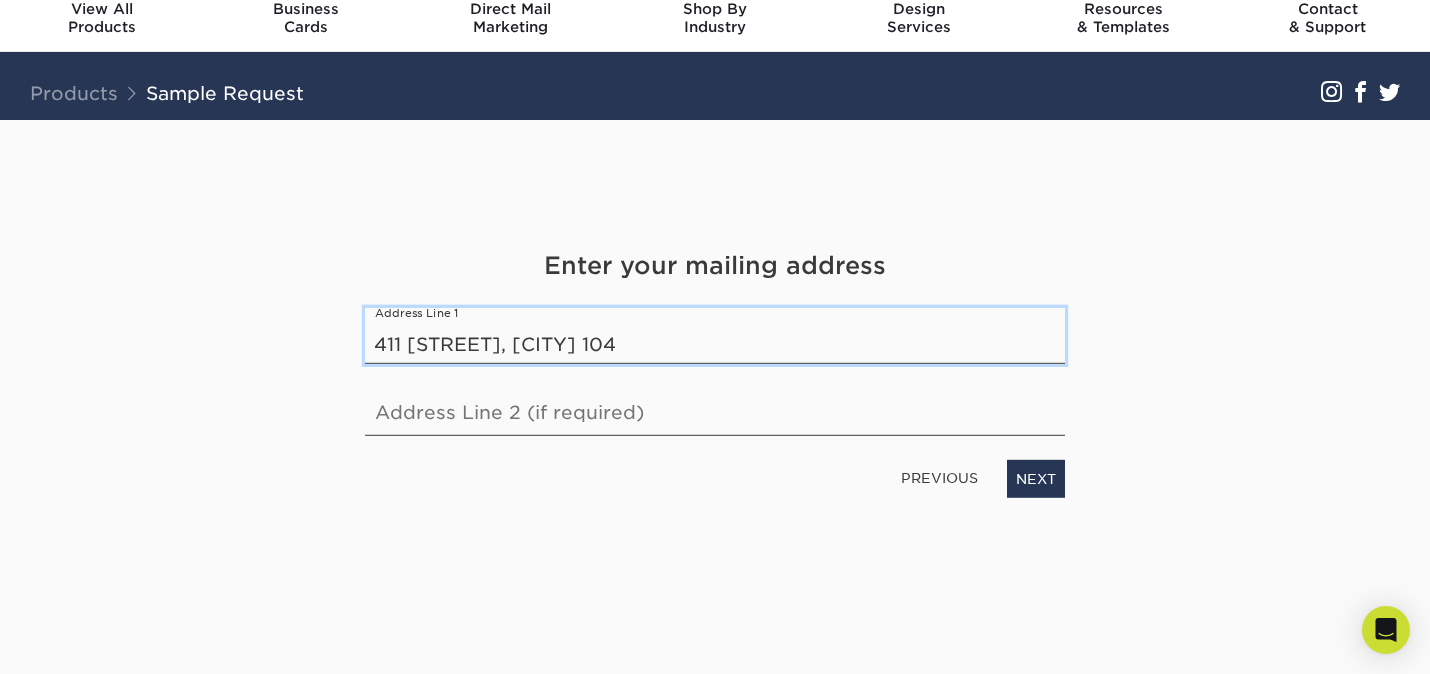 type on "411 [STREET], [CITY] 104" 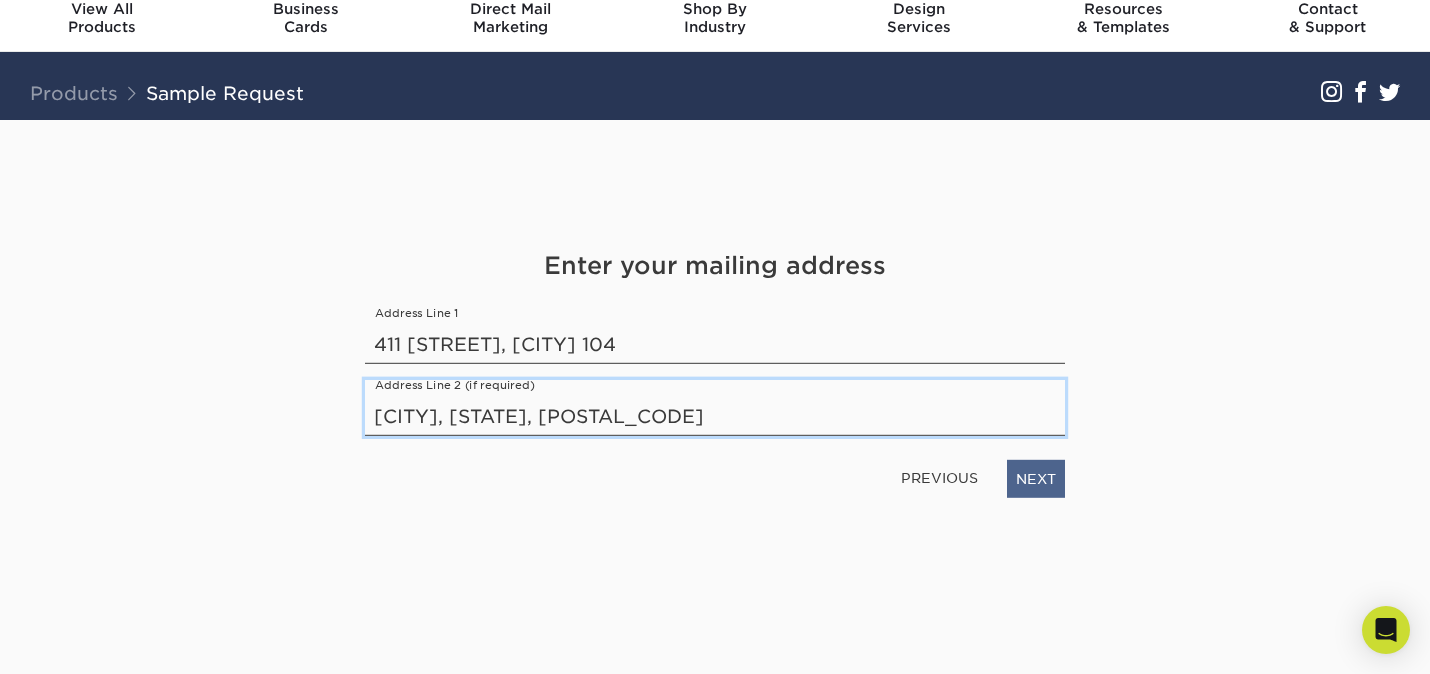 type on "[CITY], [STATE], [POSTAL_CODE]" 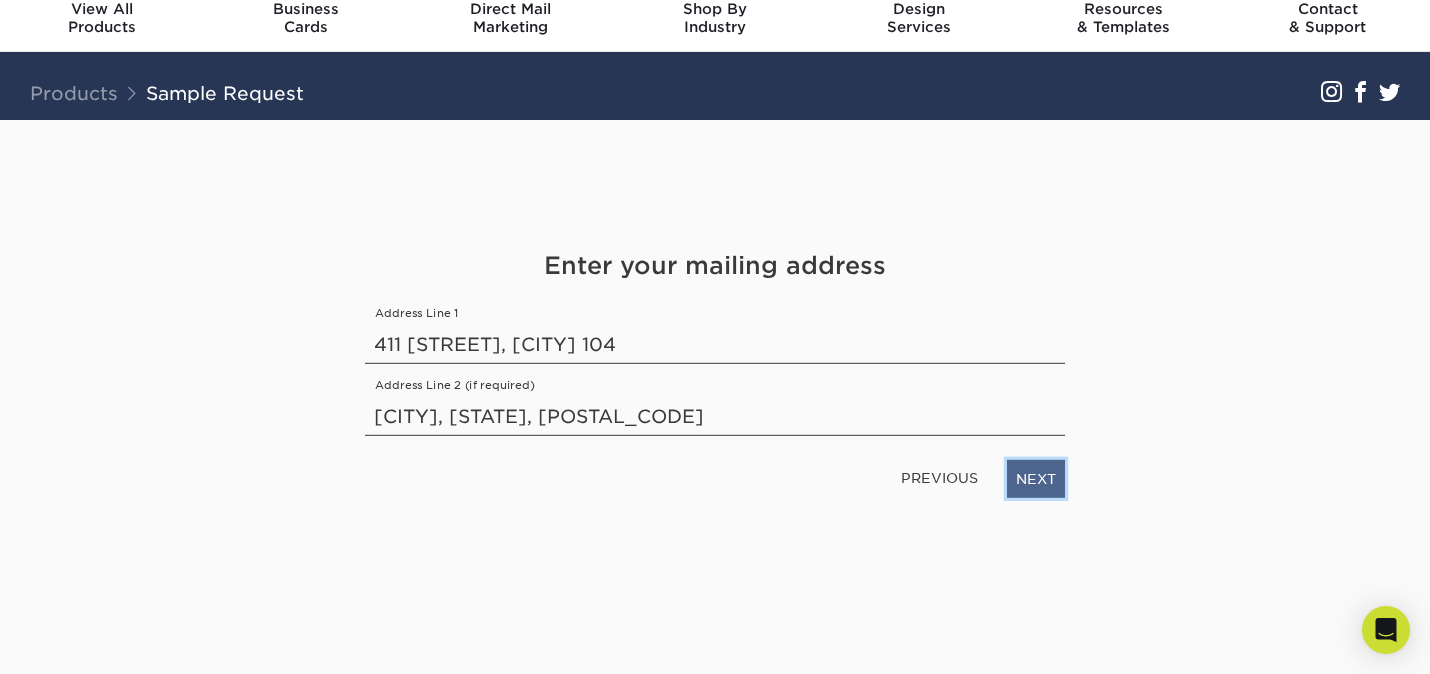 click on "NEXT" at bounding box center [1036, 479] 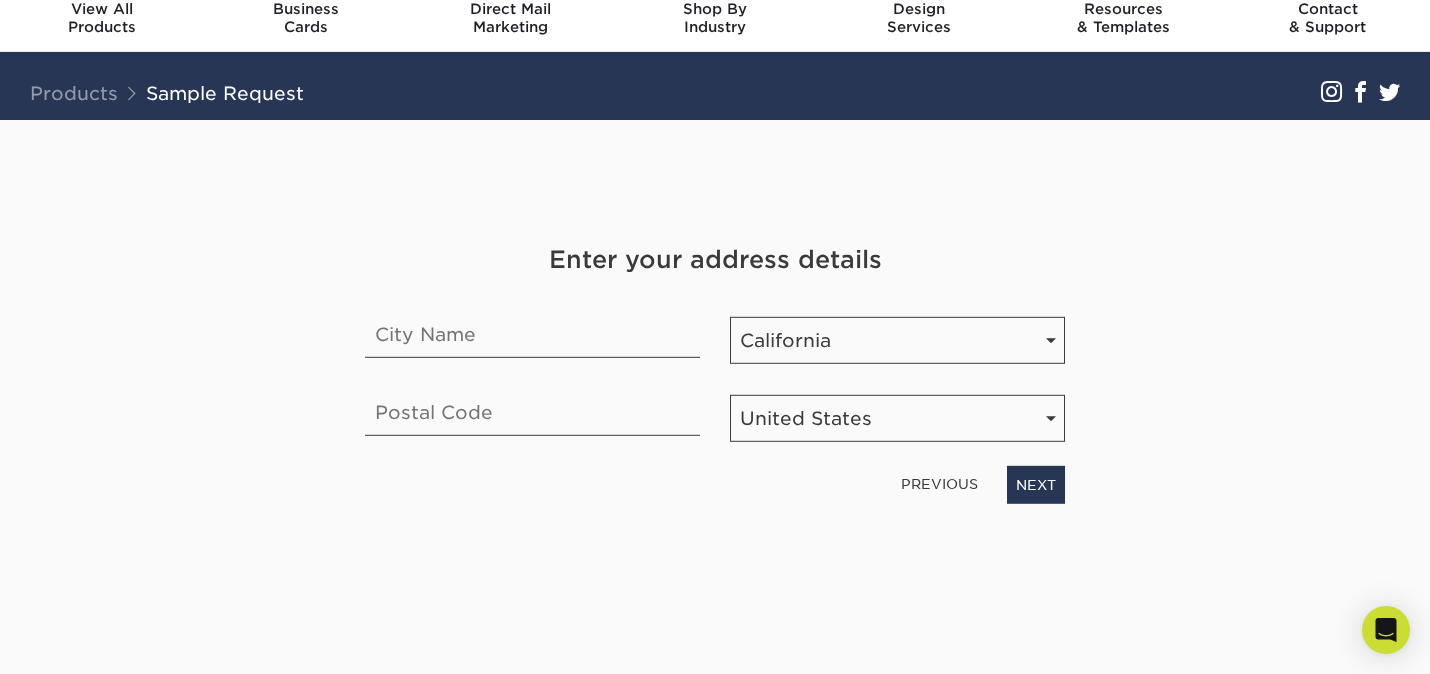 click on "PREVIOUS" at bounding box center (939, 484) 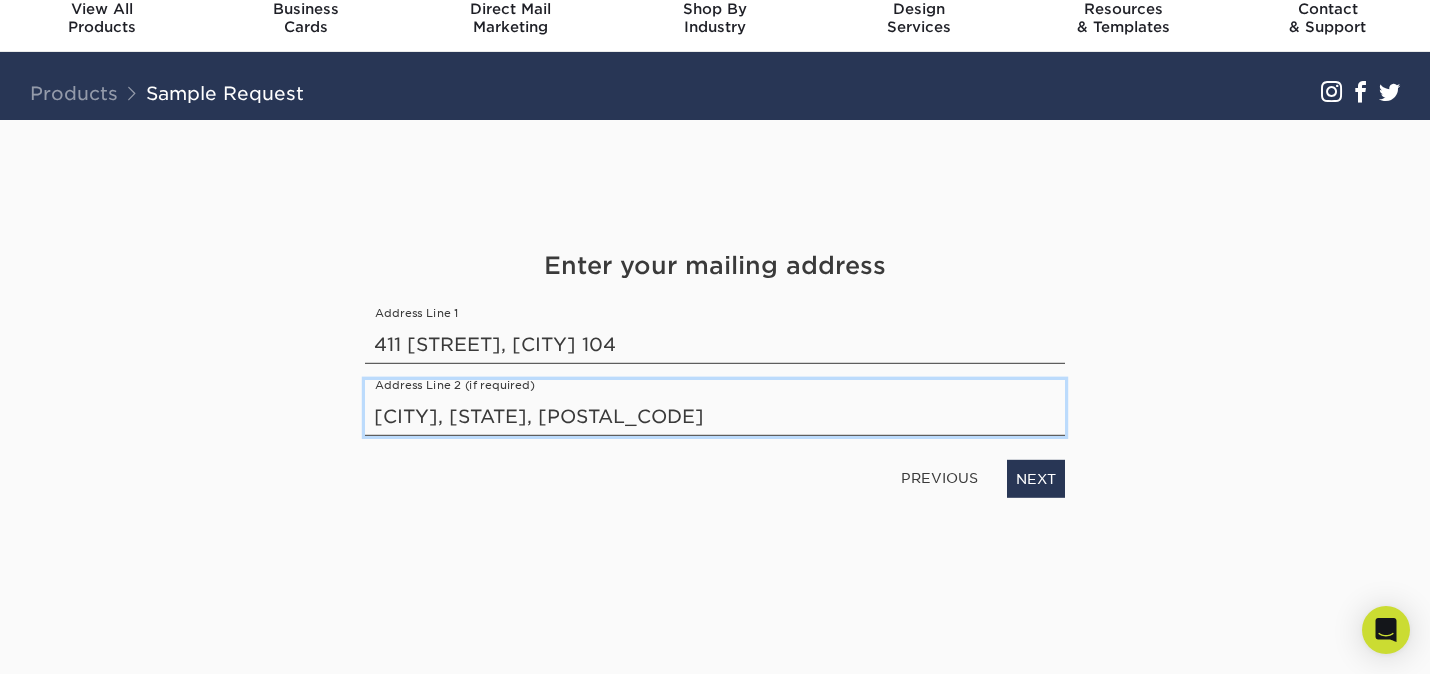 drag, startPoint x: 583, startPoint y: 417, endPoint x: 277, endPoint y: 416, distance: 306.00165 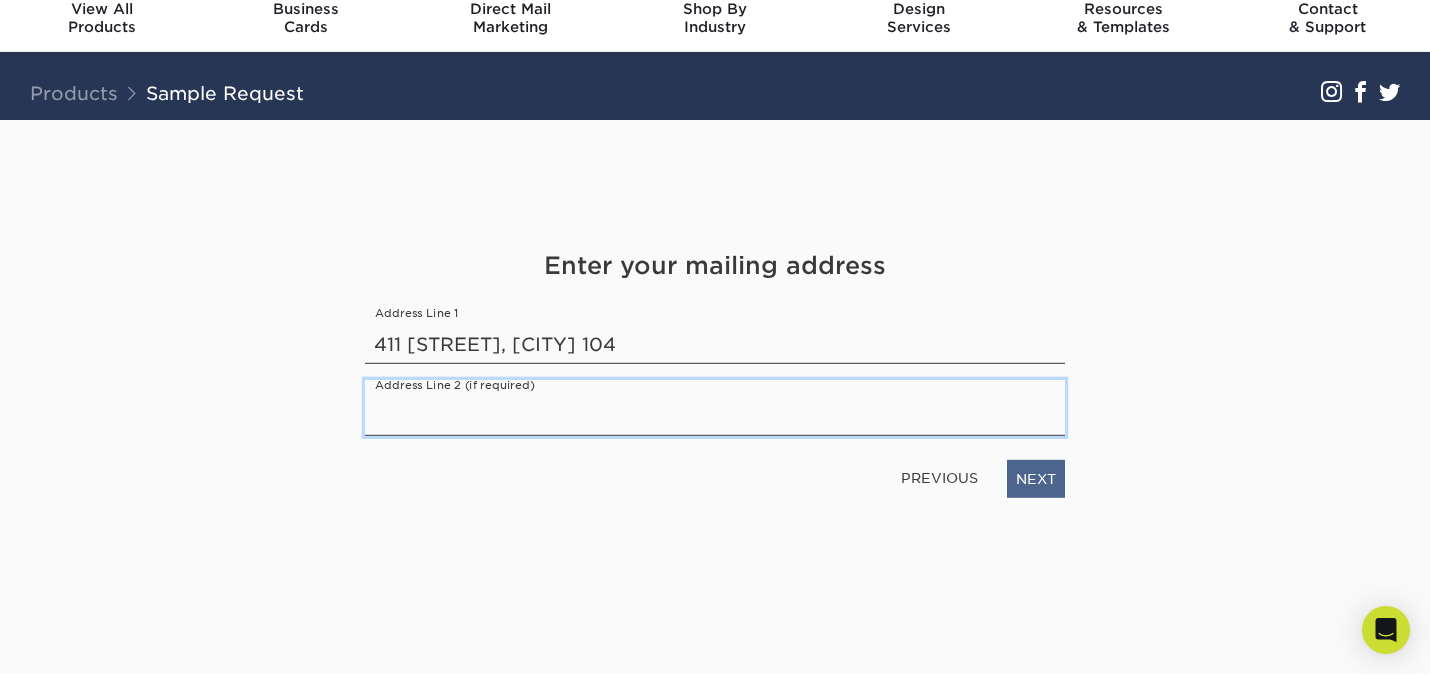 type 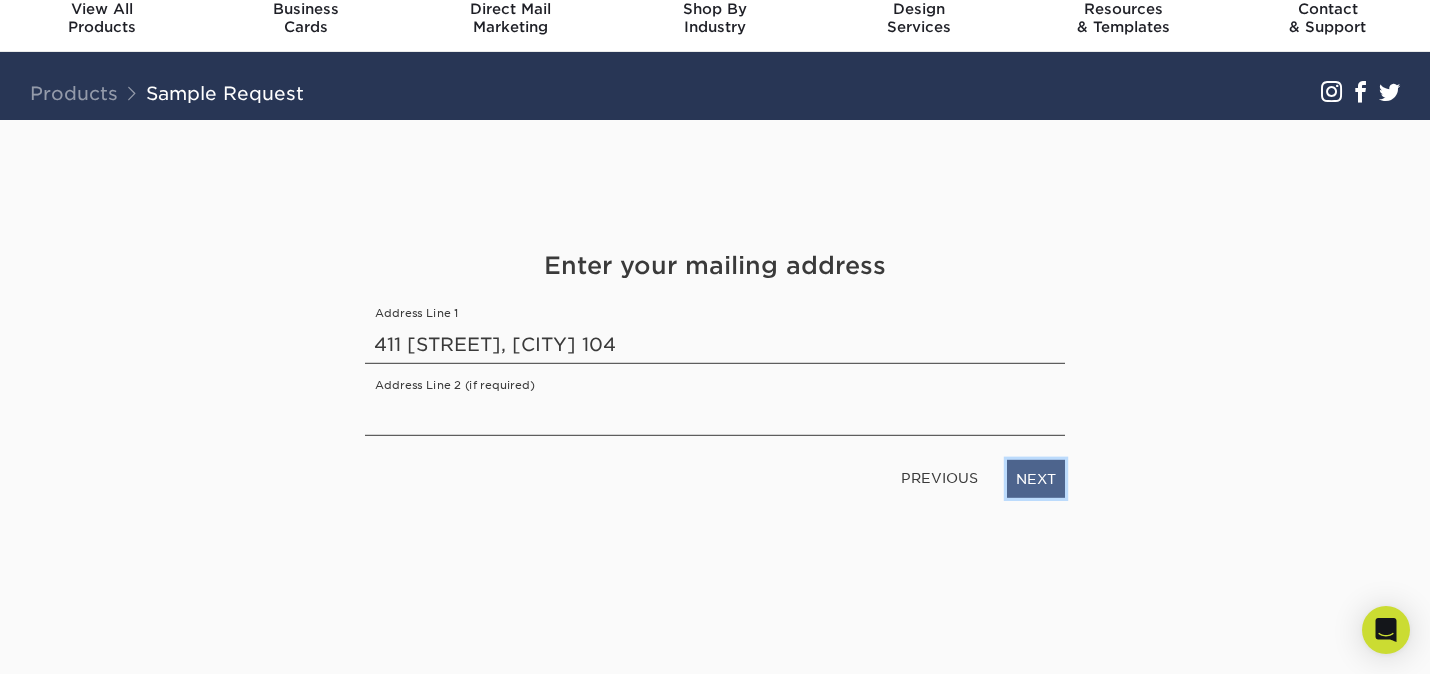 click on "NEXT" at bounding box center (1036, 479) 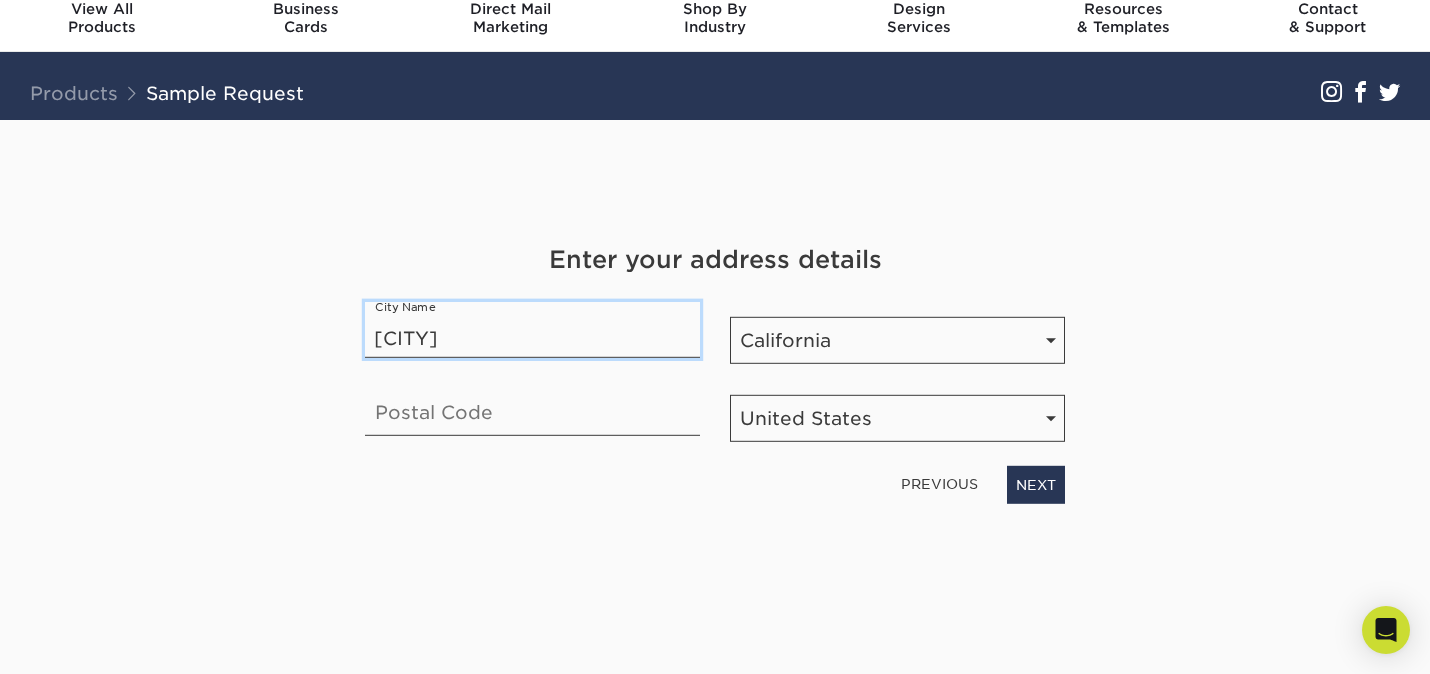 type on "[CITY]" 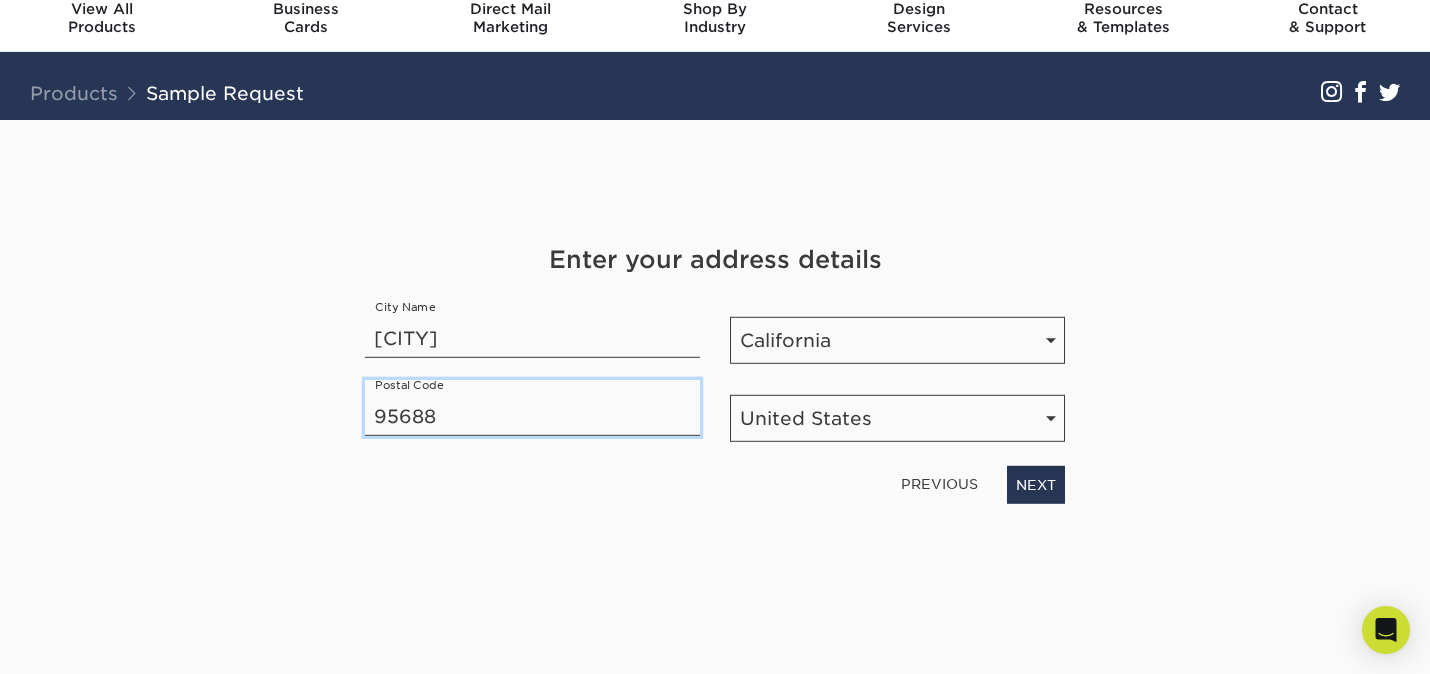 type on "95688" 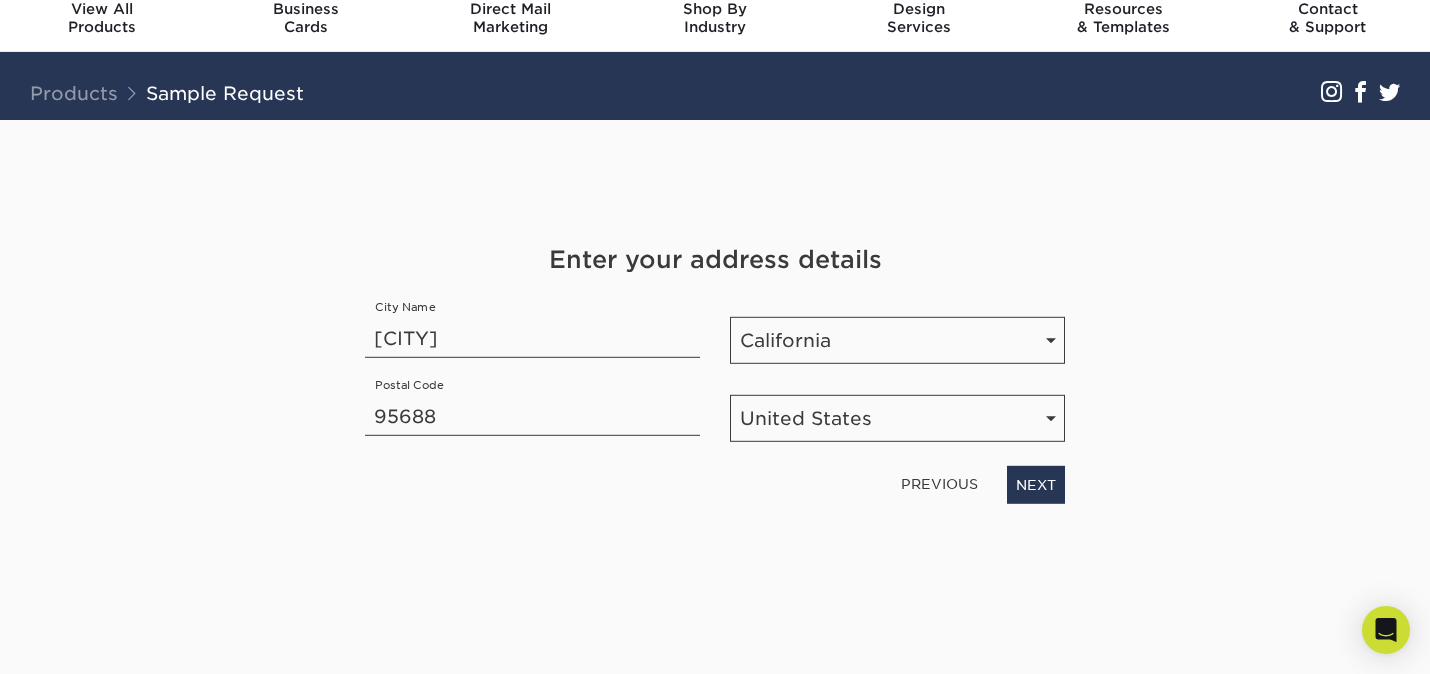 click on "Get Your  Free  Sample Pack
See and feel the quality of our most popular products, stocks, and finishes for yourself. Each print sample is designed to help you understand our products better so you can make the right product decision.
Need a sample of a product not included in our standard sample pack, or want to see a specific foil or painted edge color? Let us know, and we’ll do our best to accommodate your request.
First Name
[NAME]
Last Name
[STREET]
NEXT" at bounding box center (715, 397) 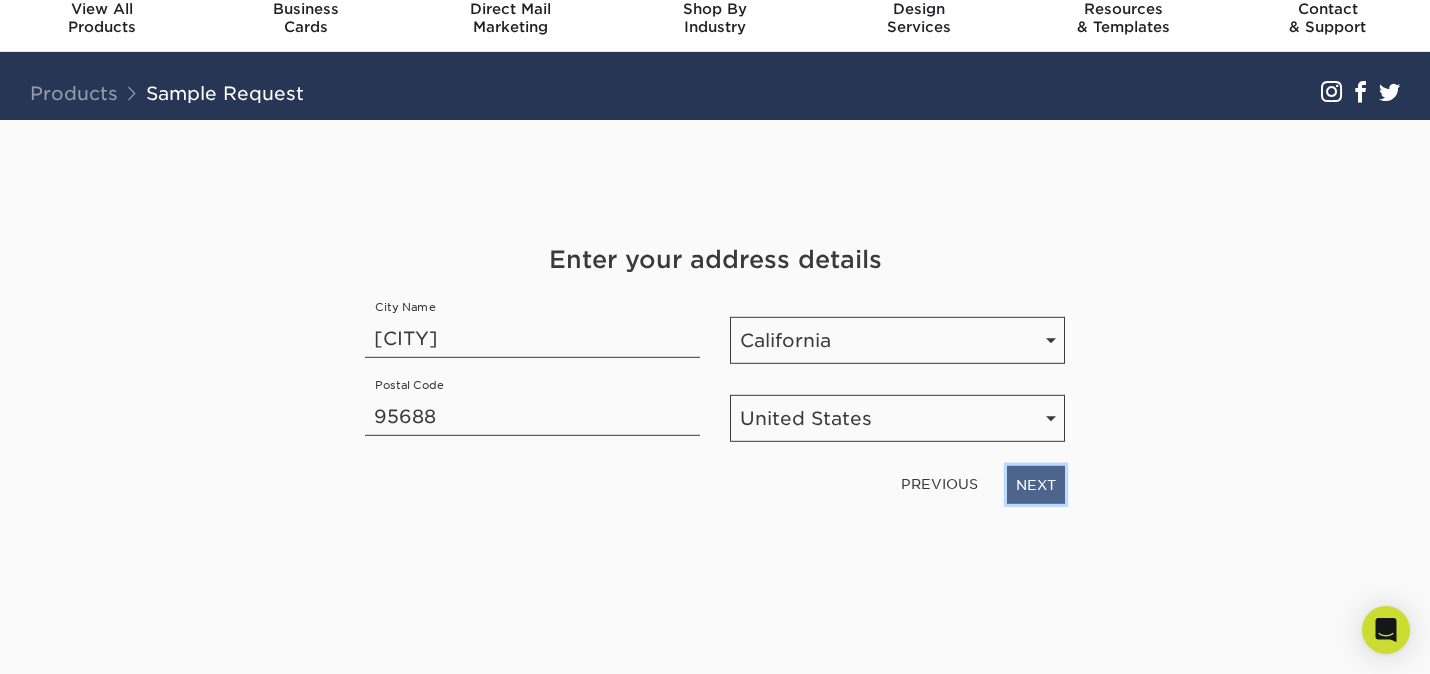 click on "NEXT" at bounding box center (1036, 485) 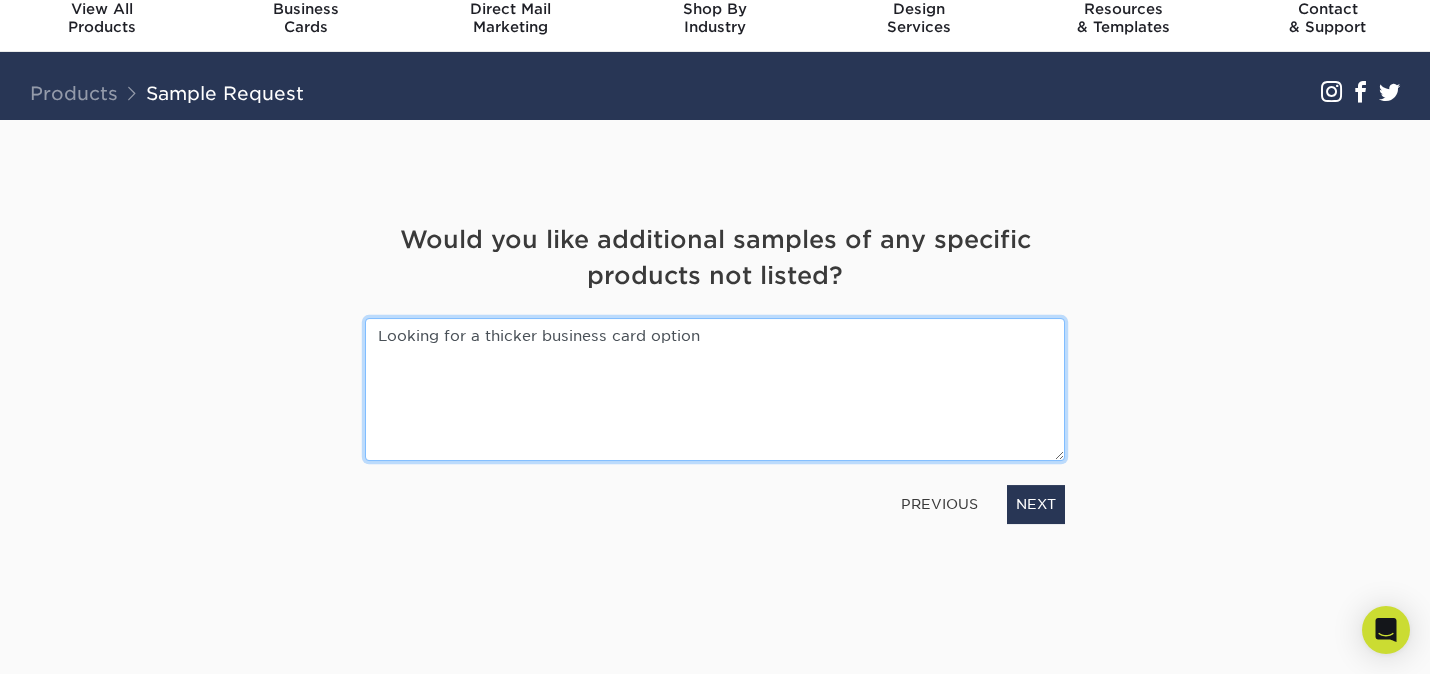 click on "Looking for a thicker business card option" at bounding box center (715, 389) 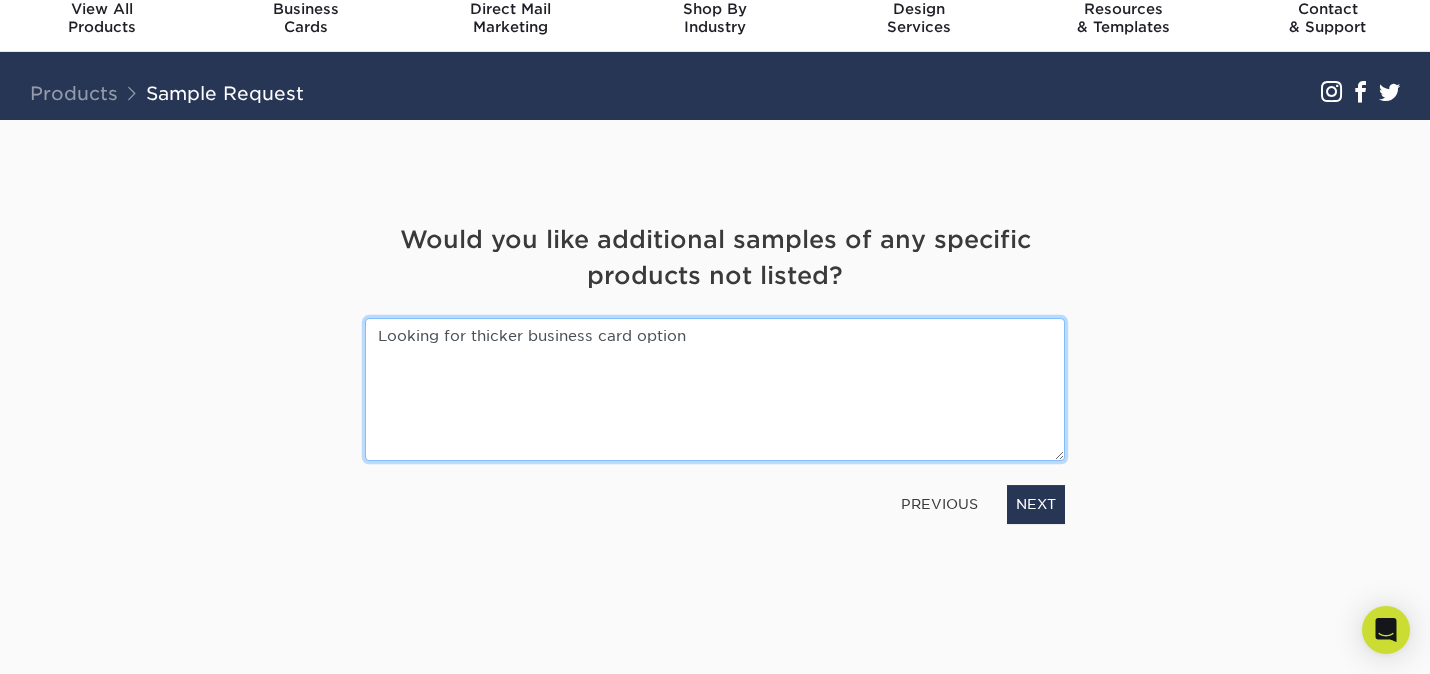 click on "Looking for thicker business card option" at bounding box center [715, 389] 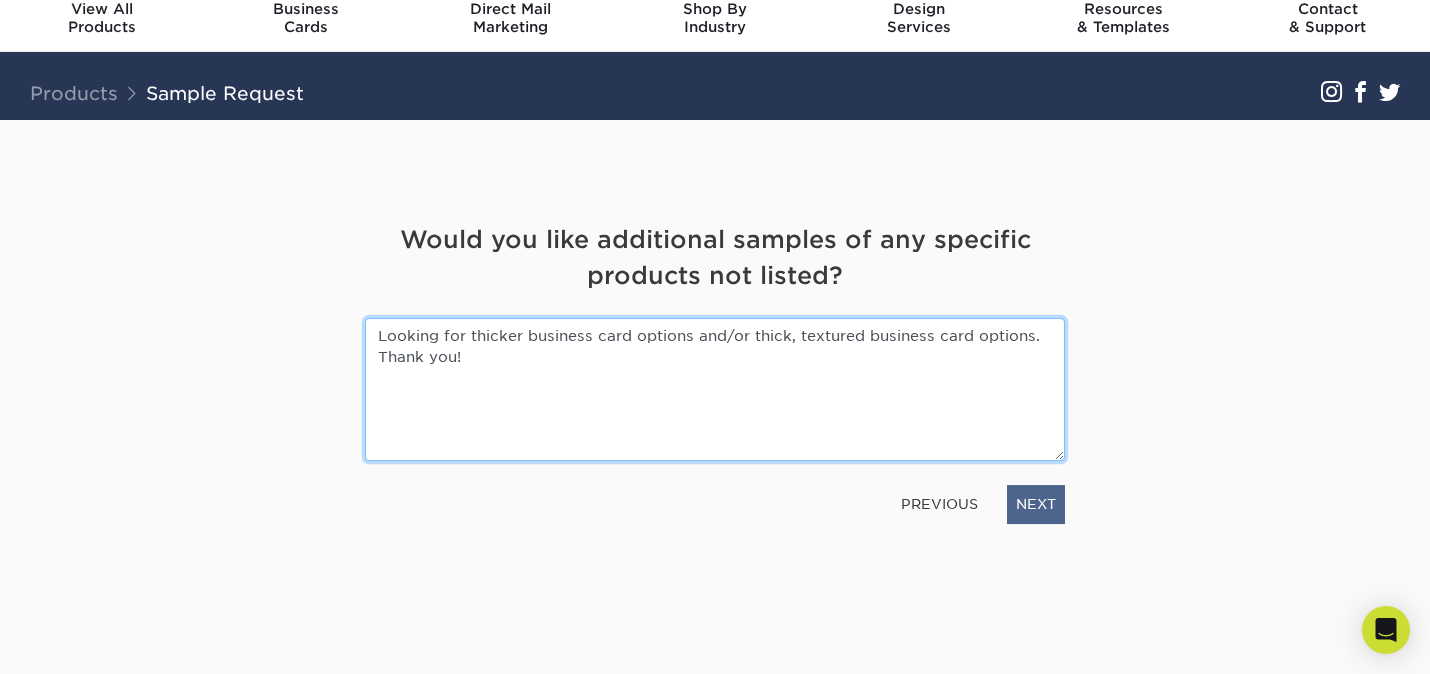 type on "Looking for thicker business card options and/or thick, textured business card options. Thank you!" 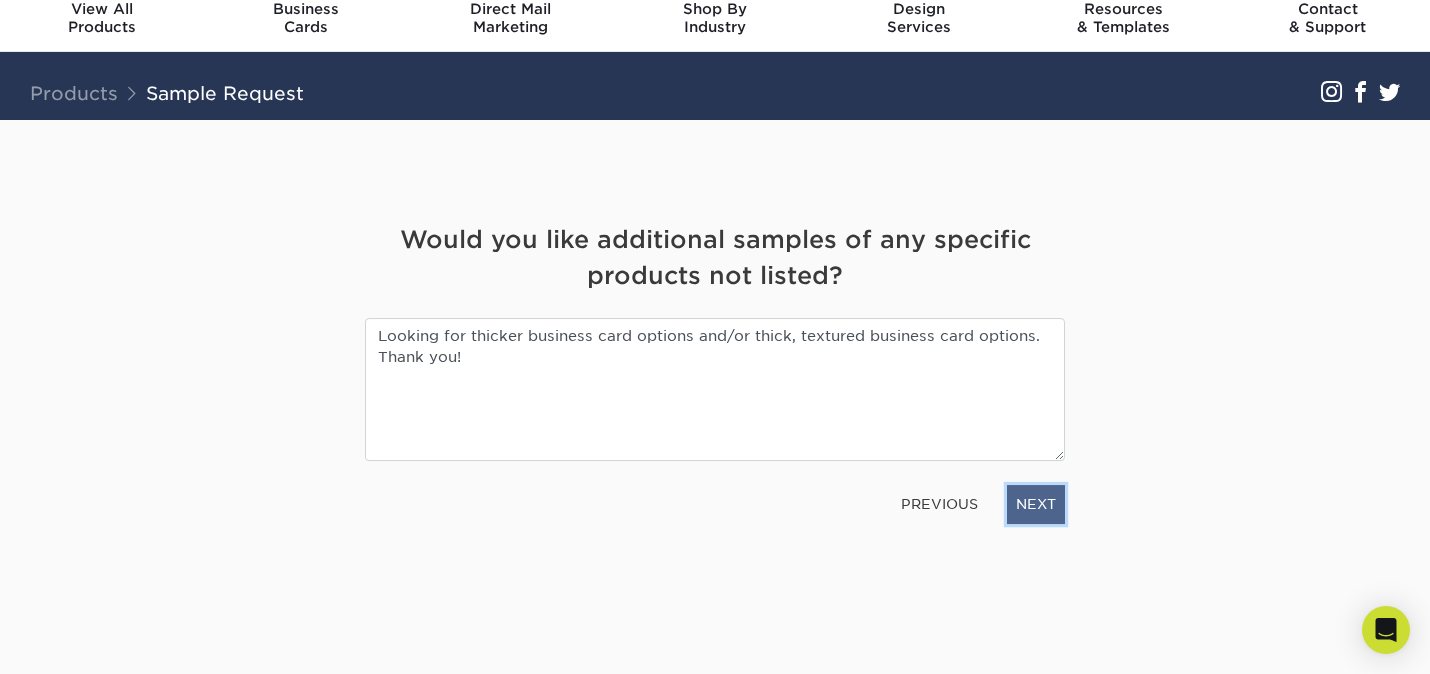 click on "NEXT" at bounding box center (1036, 504) 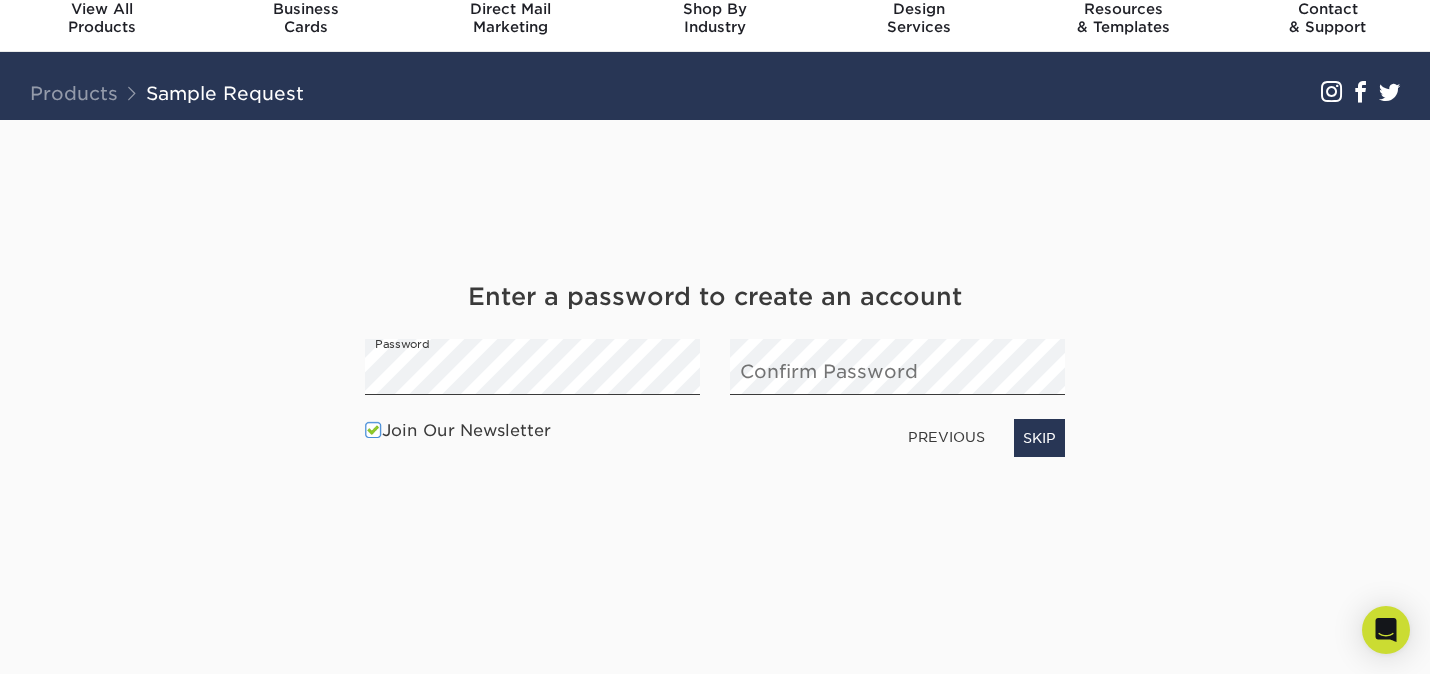click at bounding box center (373, 430) 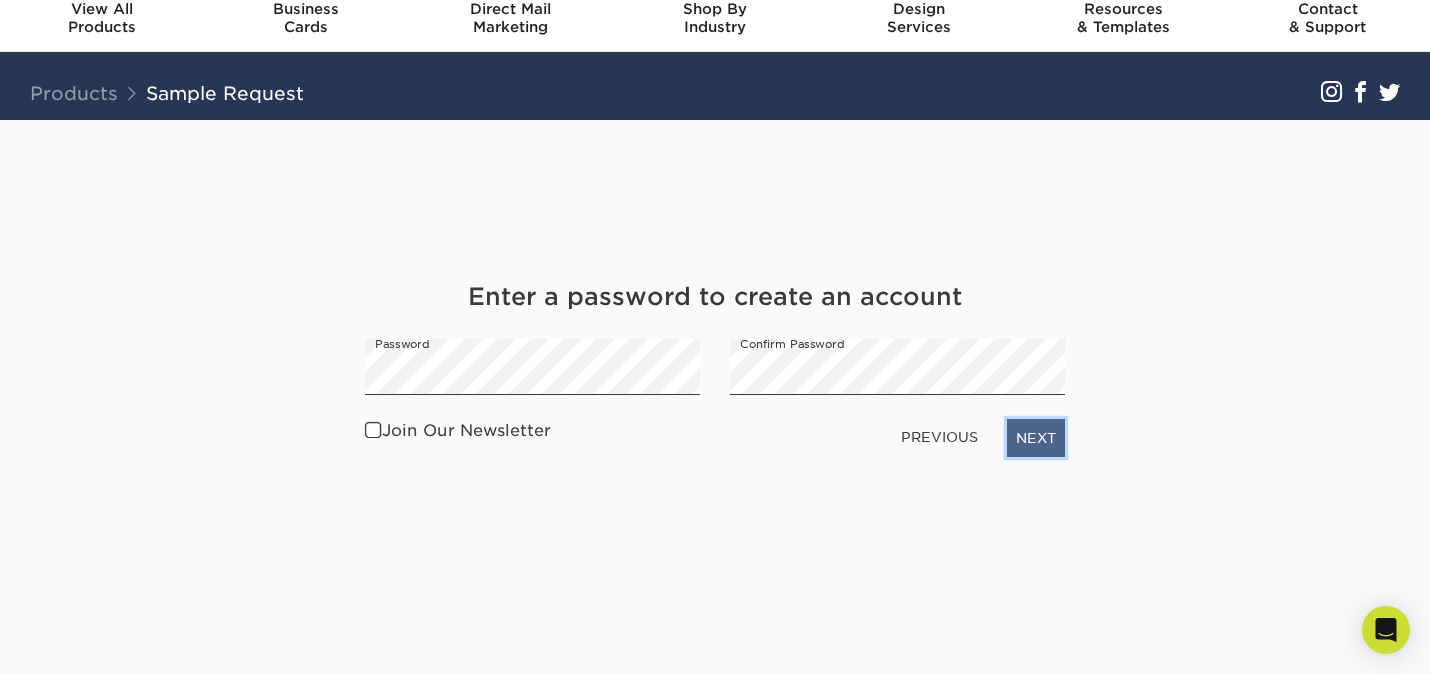 click on "NEXT" at bounding box center (1036, 438) 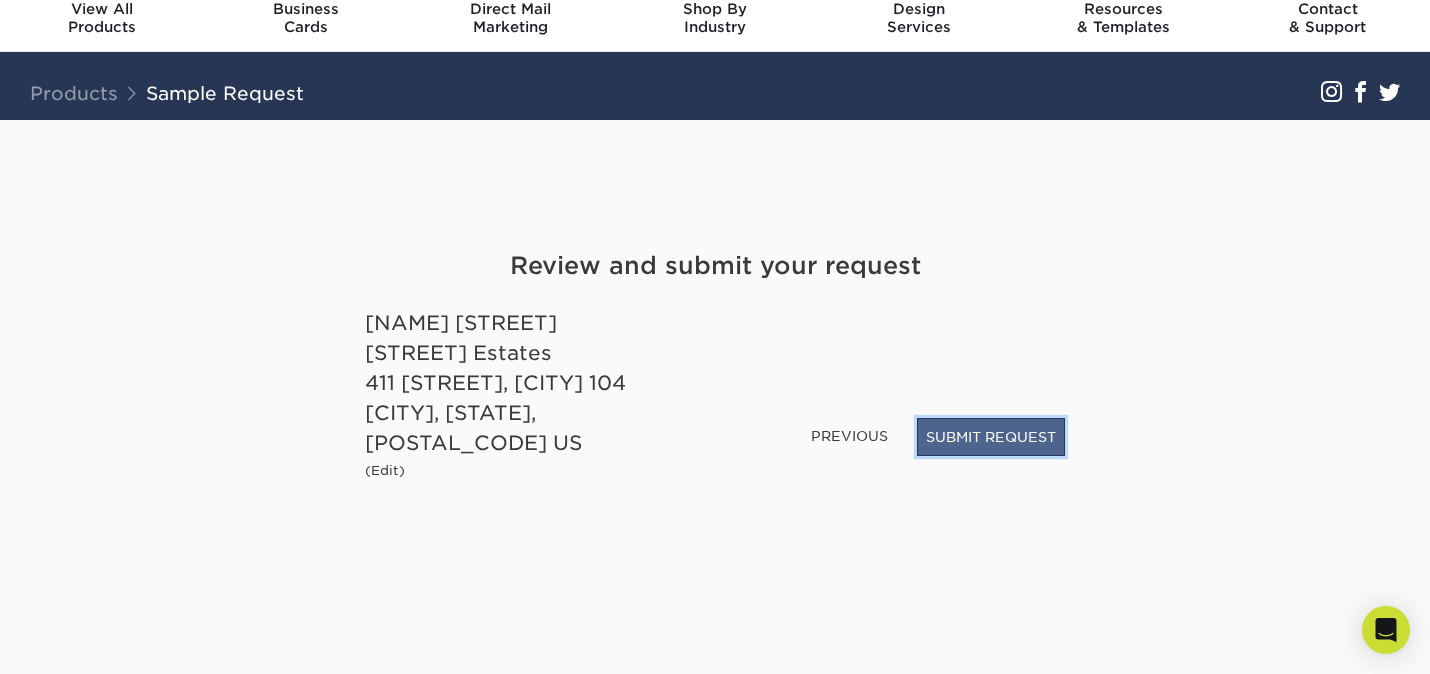click on "SUBMIT REQUEST" at bounding box center [991, 437] 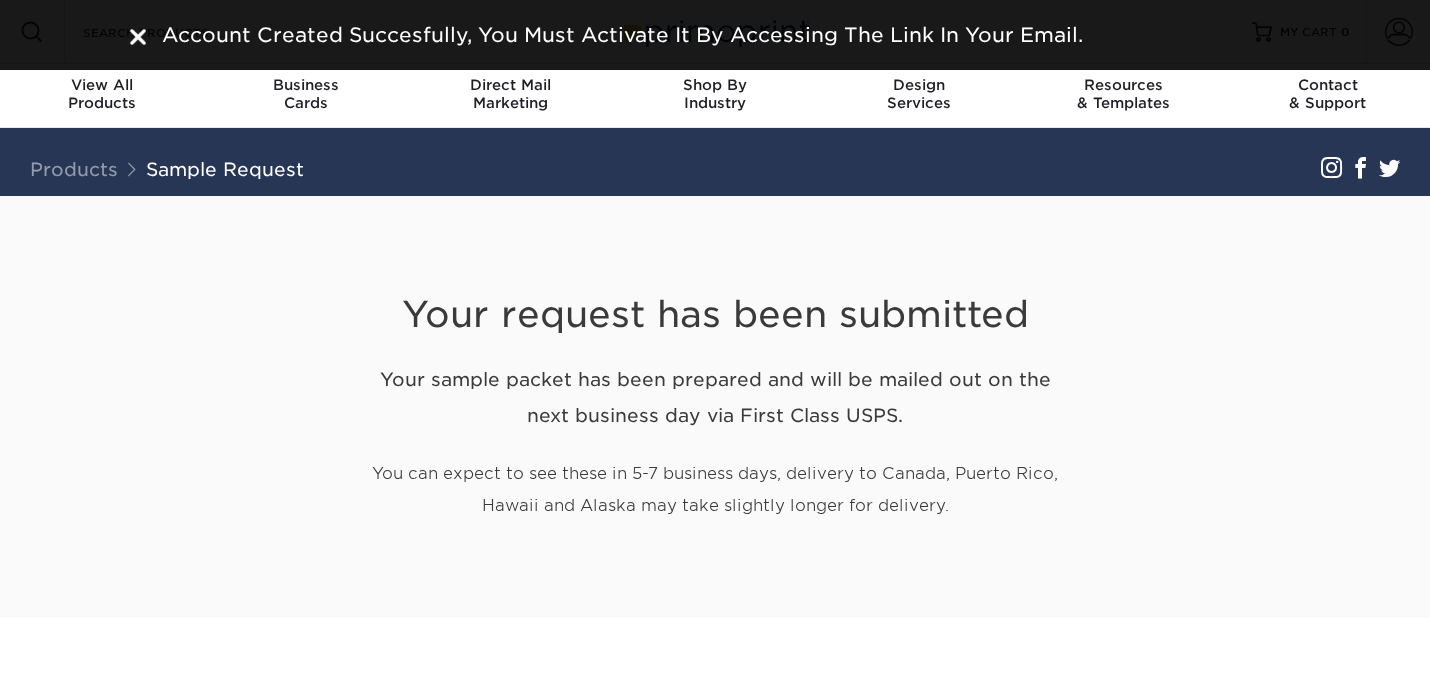 scroll, scrollTop: 0, scrollLeft: 0, axis: both 